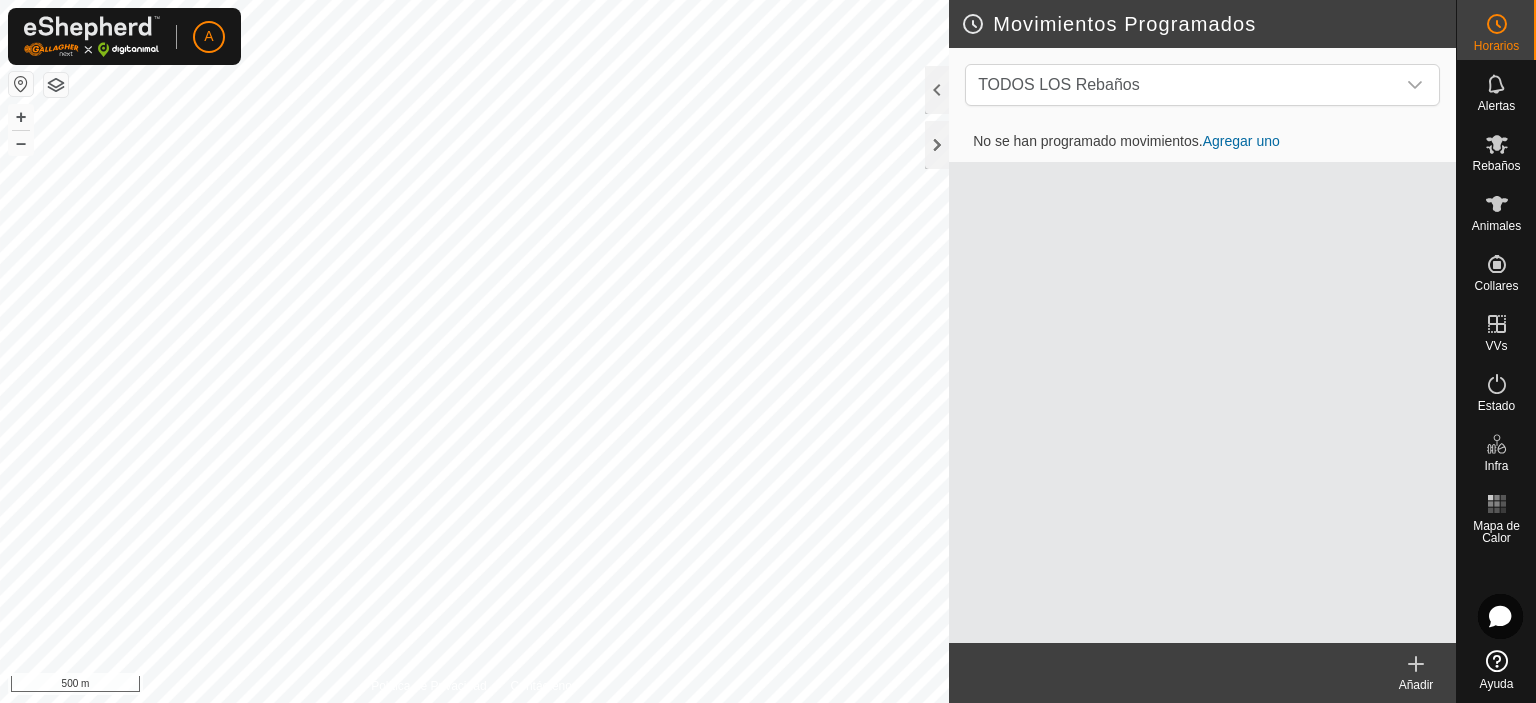 scroll, scrollTop: 0, scrollLeft: 0, axis: both 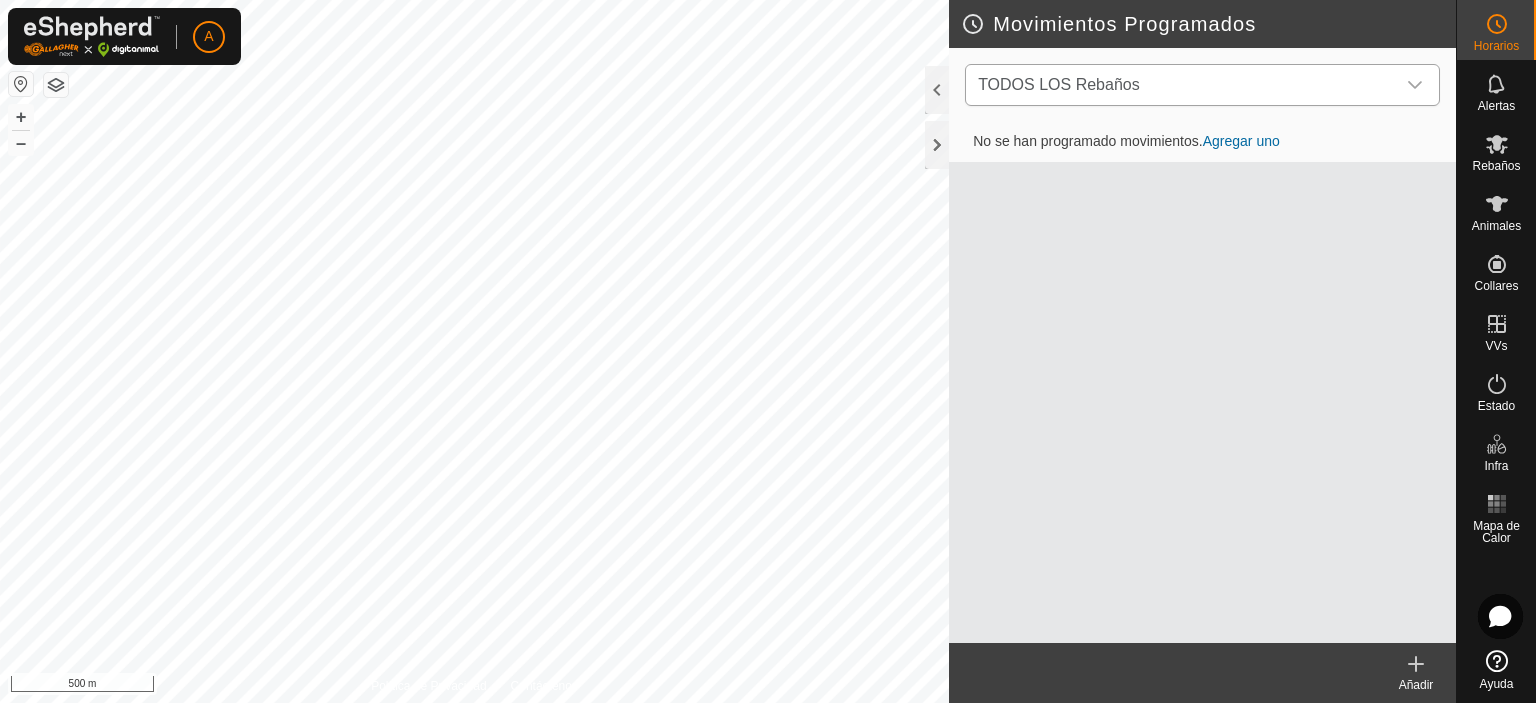 click on "TODOS LOS Rebaños" at bounding box center (1182, 85) 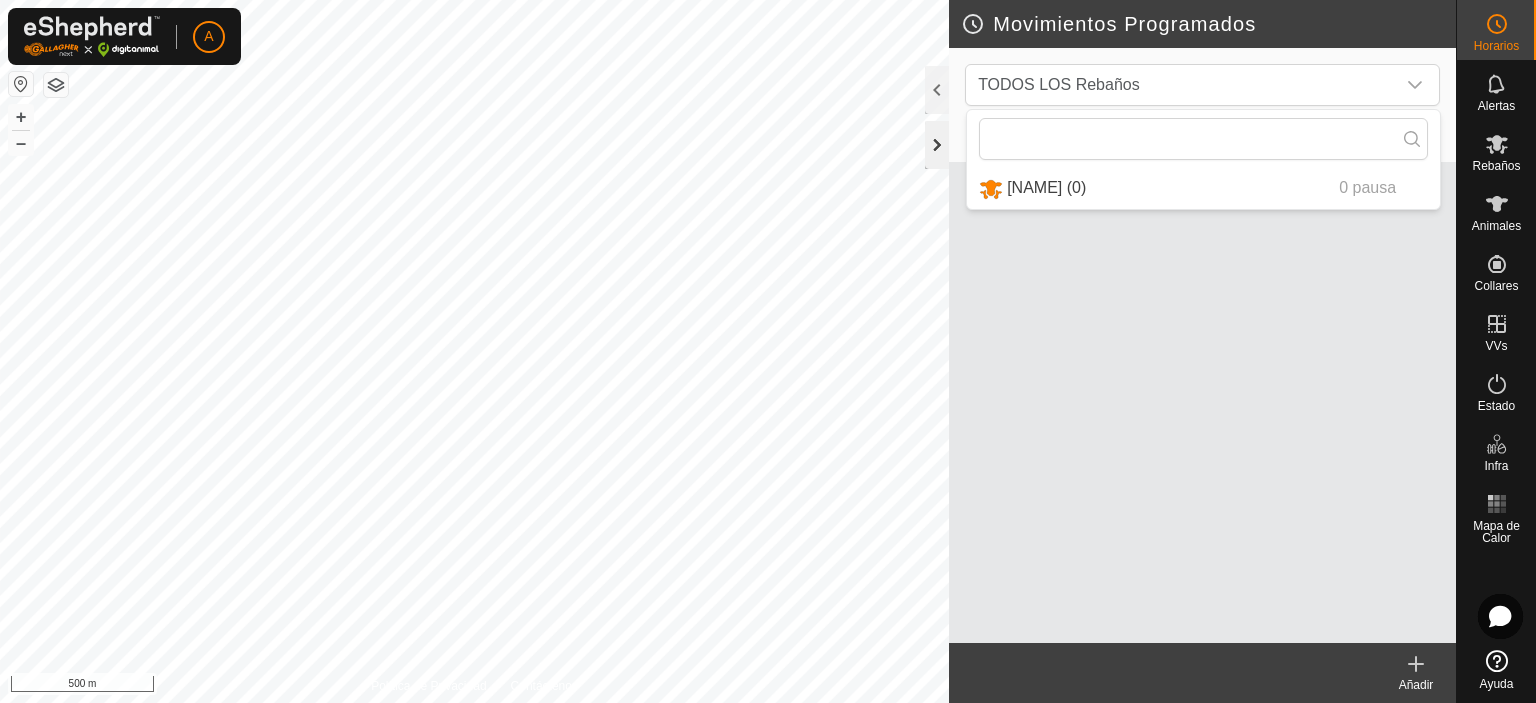 click 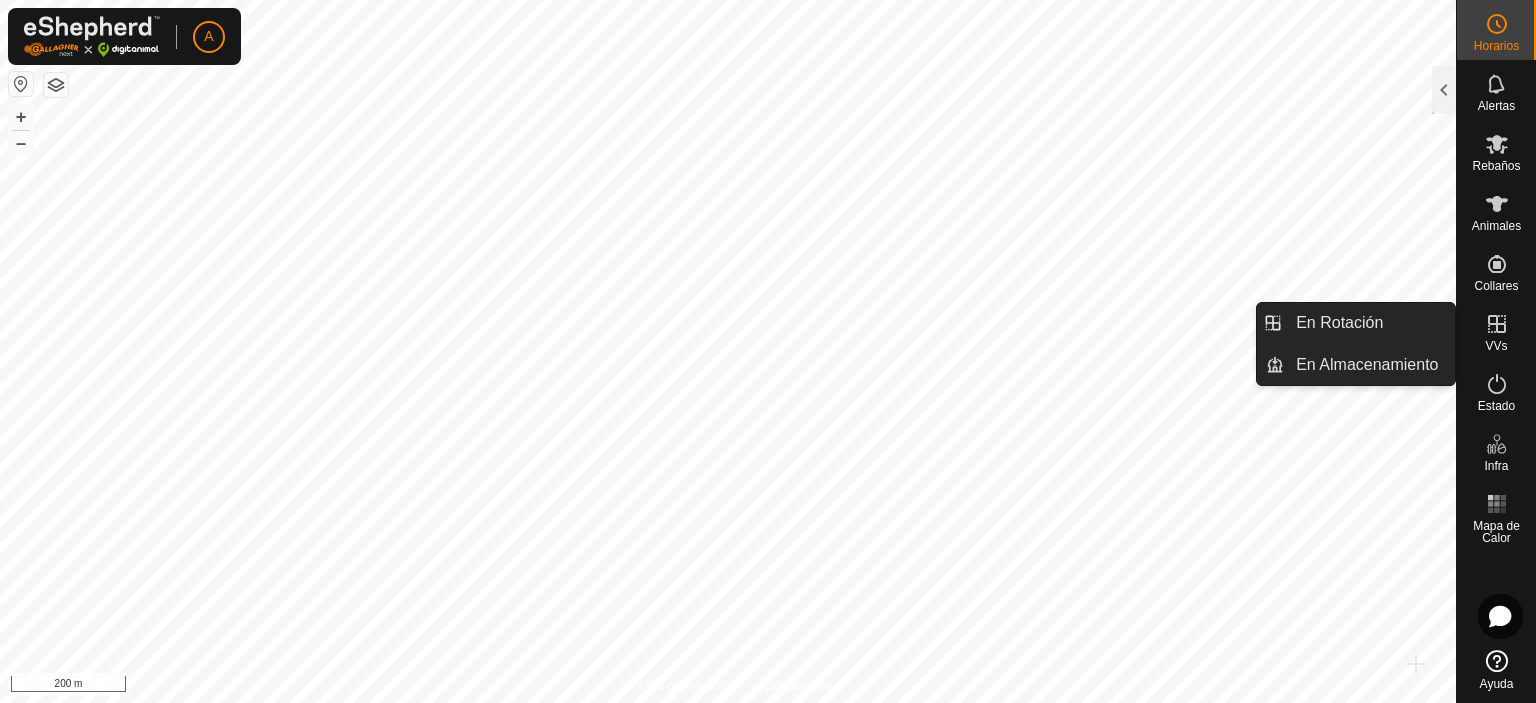 drag, startPoint x: 1501, startPoint y: 357, endPoint x: 1512, endPoint y: 337, distance: 22.825424 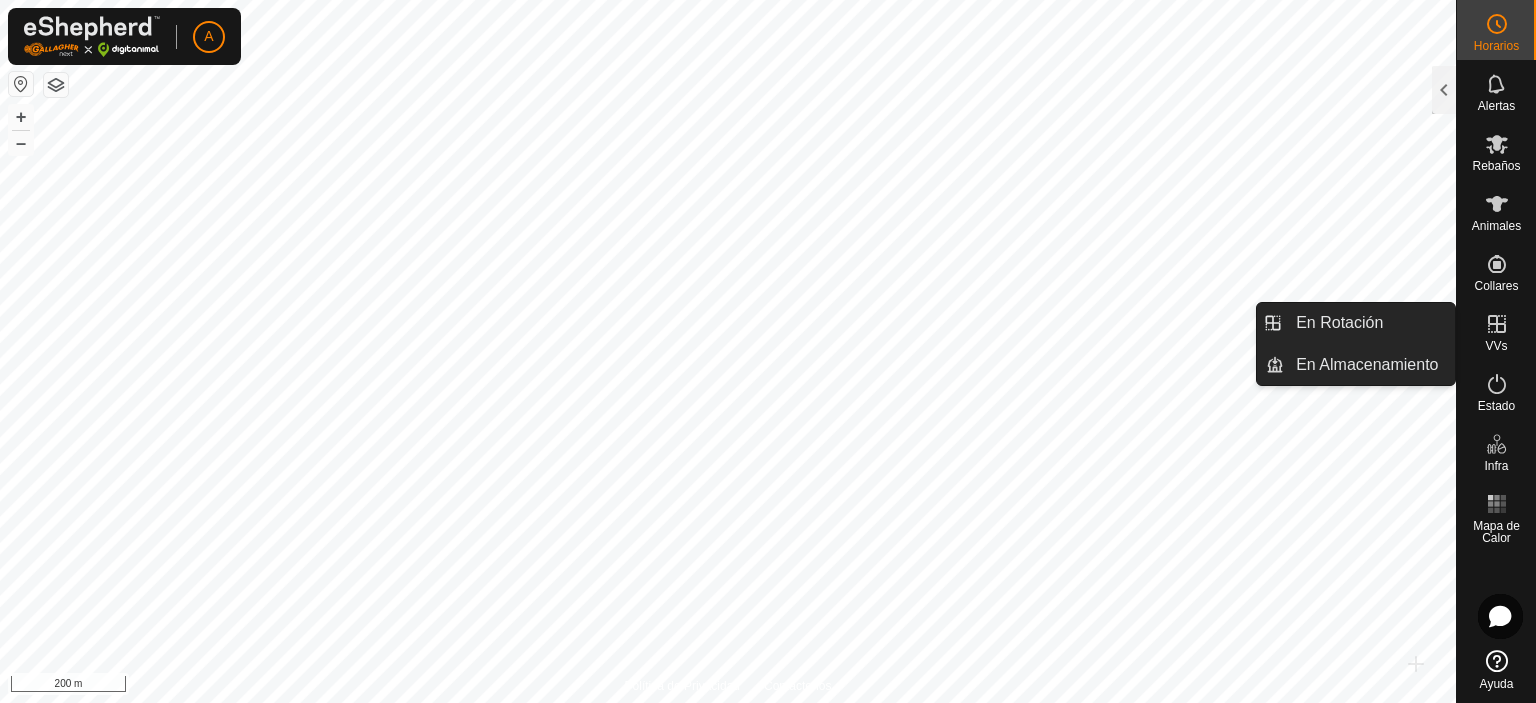 click 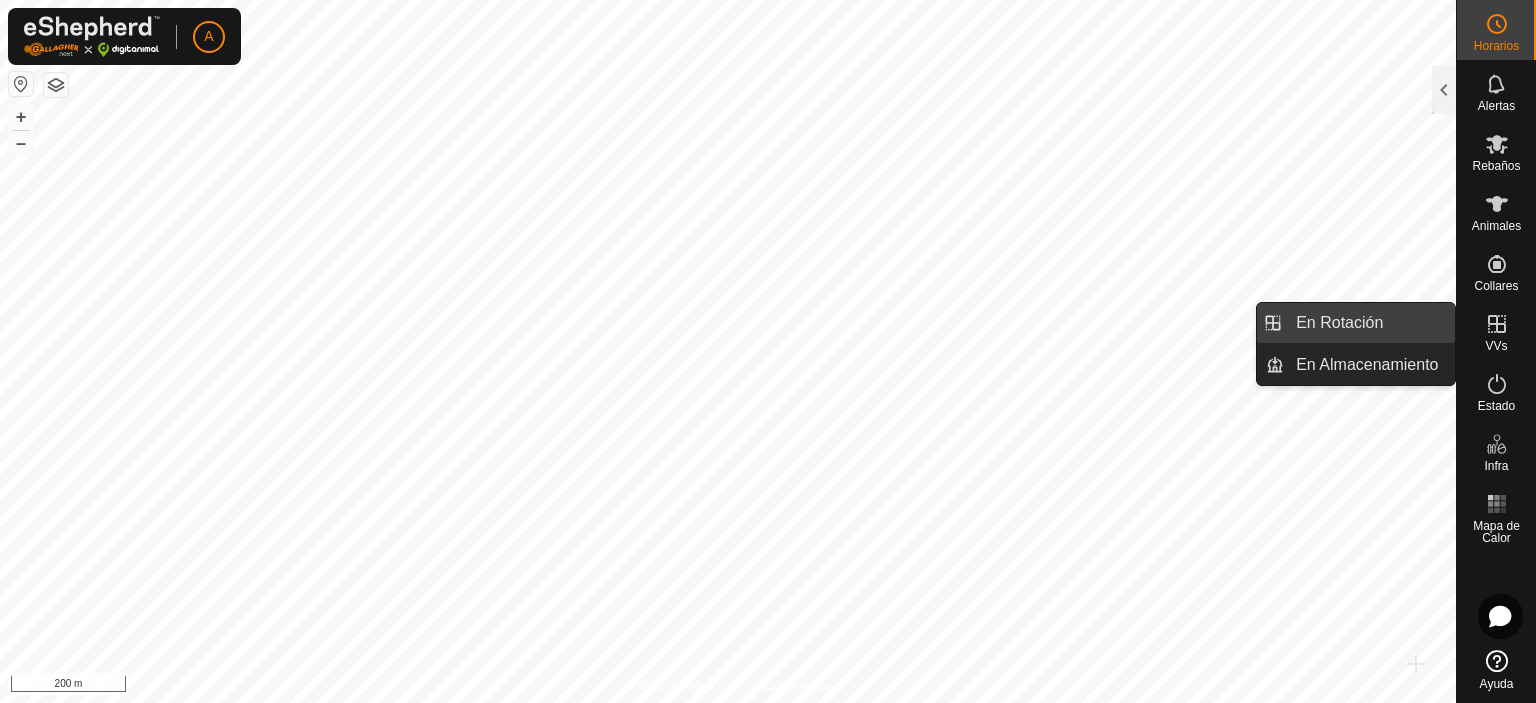 click on "En Rotación" at bounding box center [1369, 323] 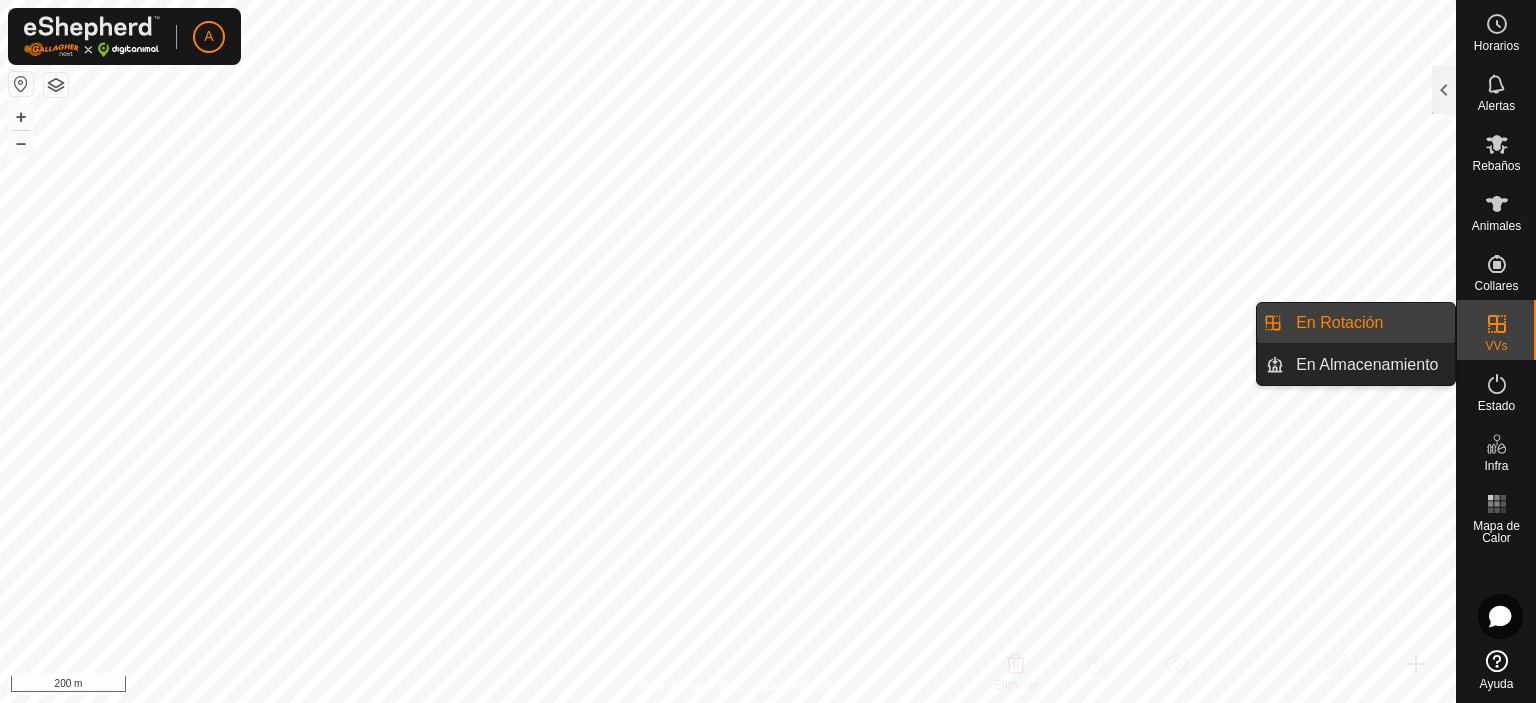 click on "En Rotación" at bounding box center [1369, 323] 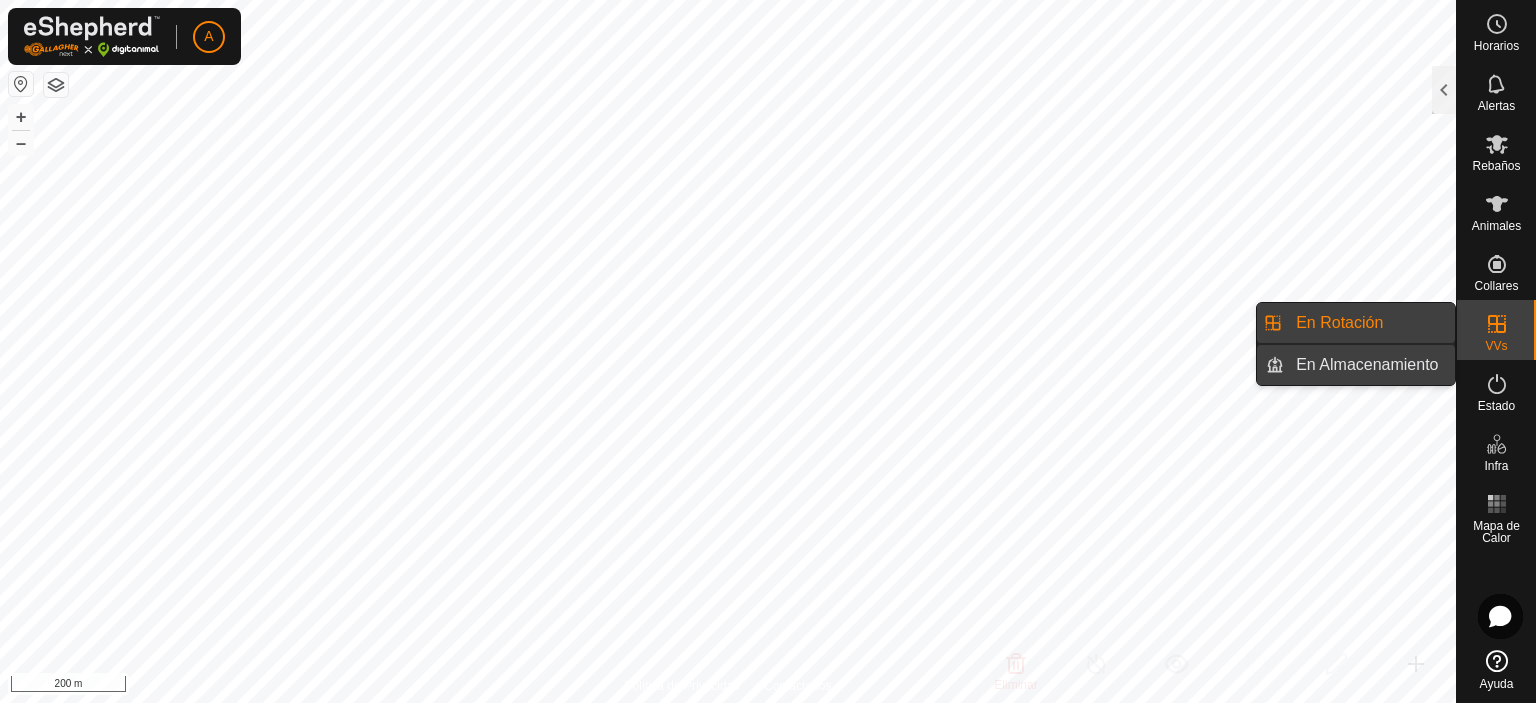 click on "En Almacenamiento" at bounding box center (1369, 365) 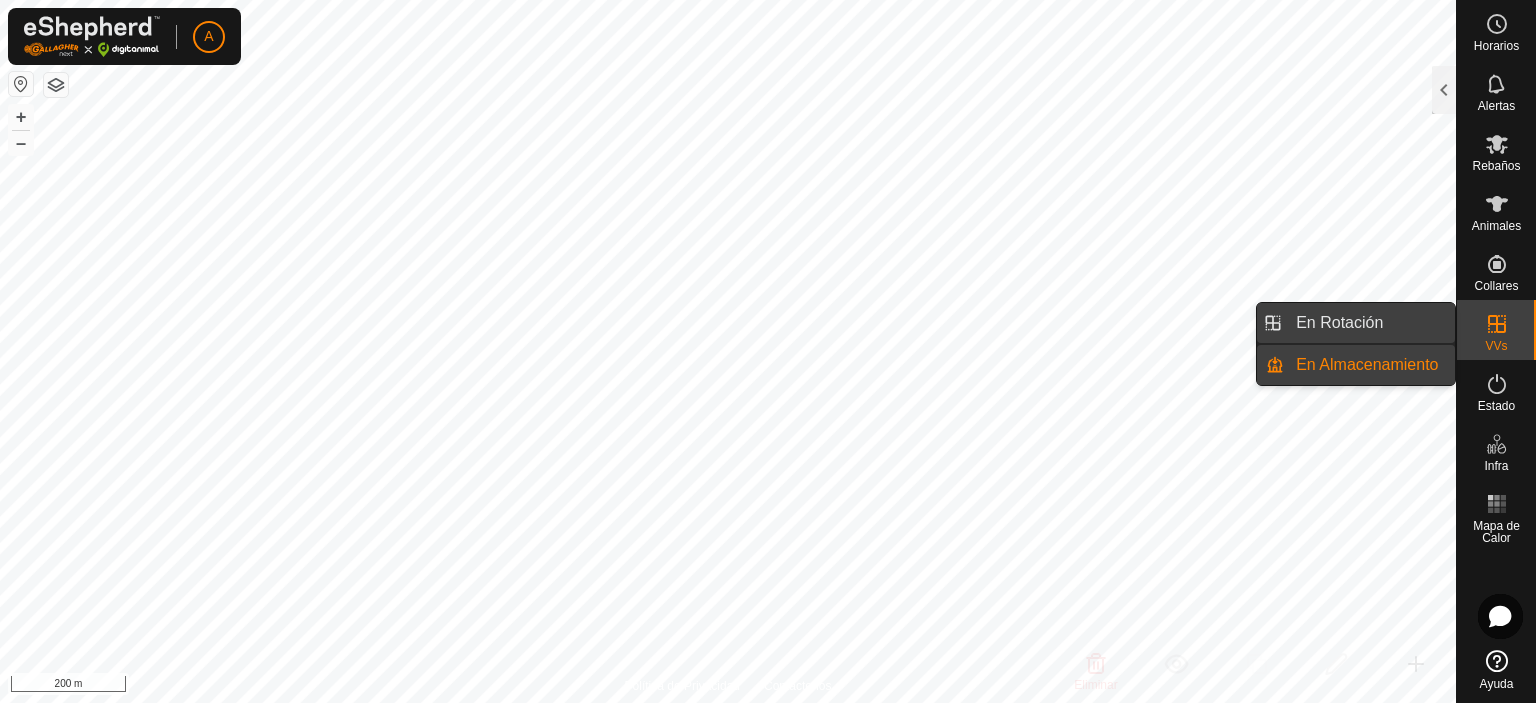 click on "En Rotación" at bounding box center (1369, 323) 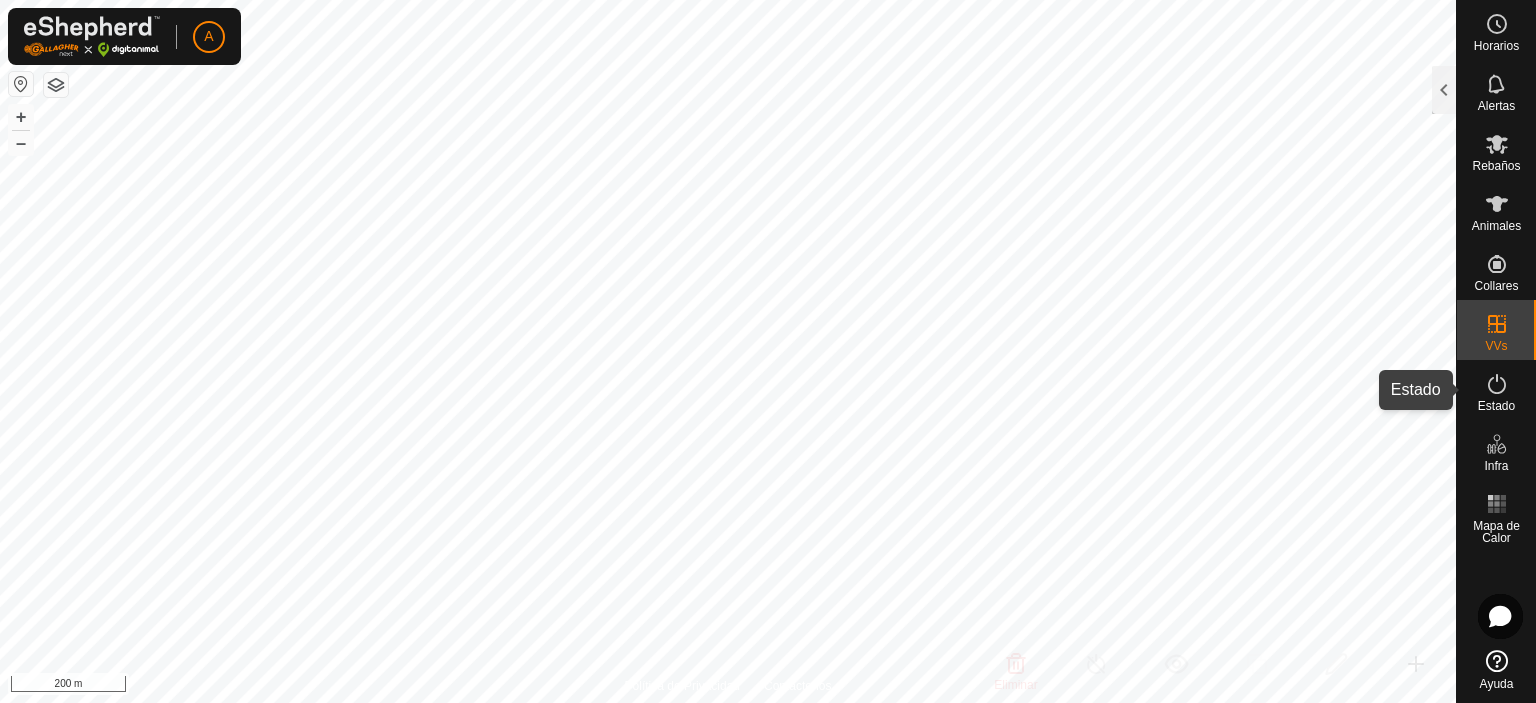 click on "Estado" at bounding box center [1496, 406] 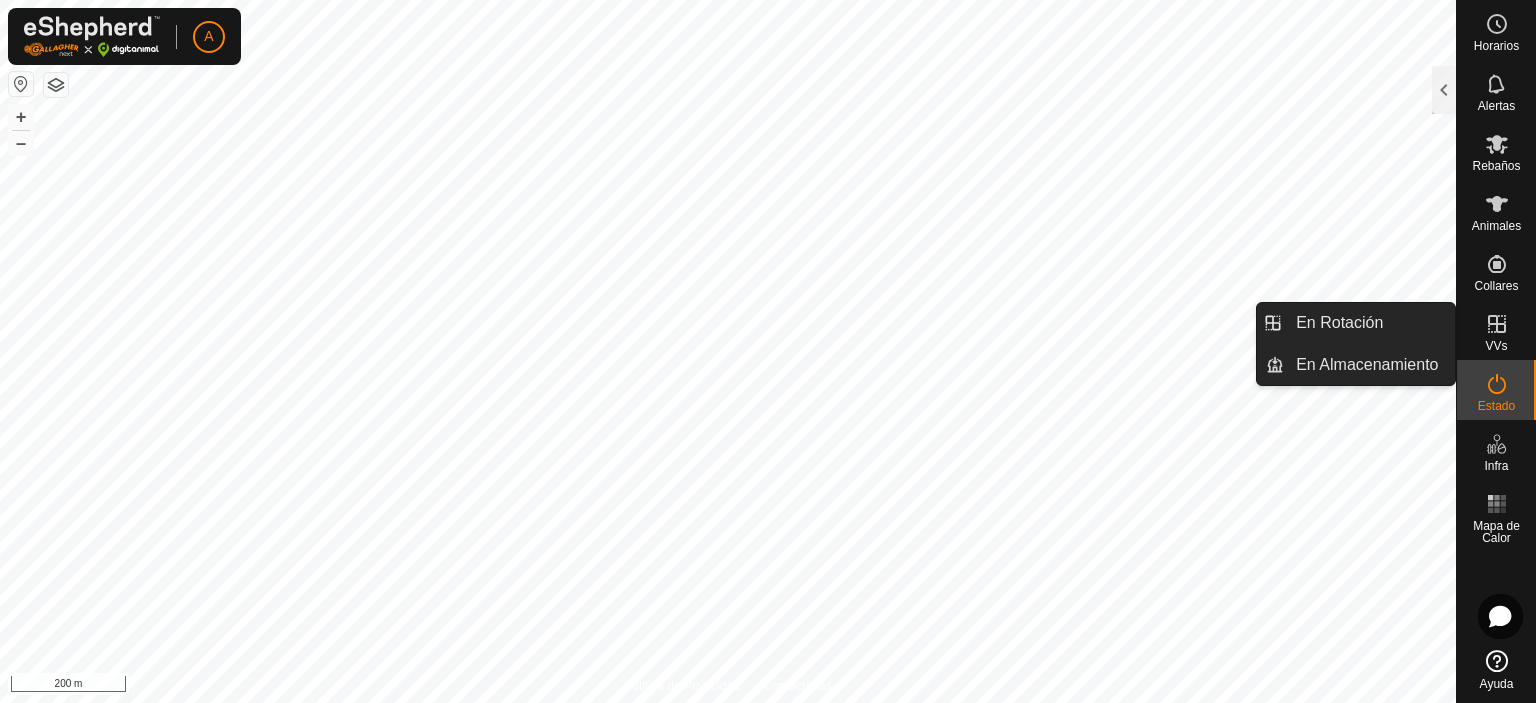 click on "VVs" at bounding box center [1496, 346] 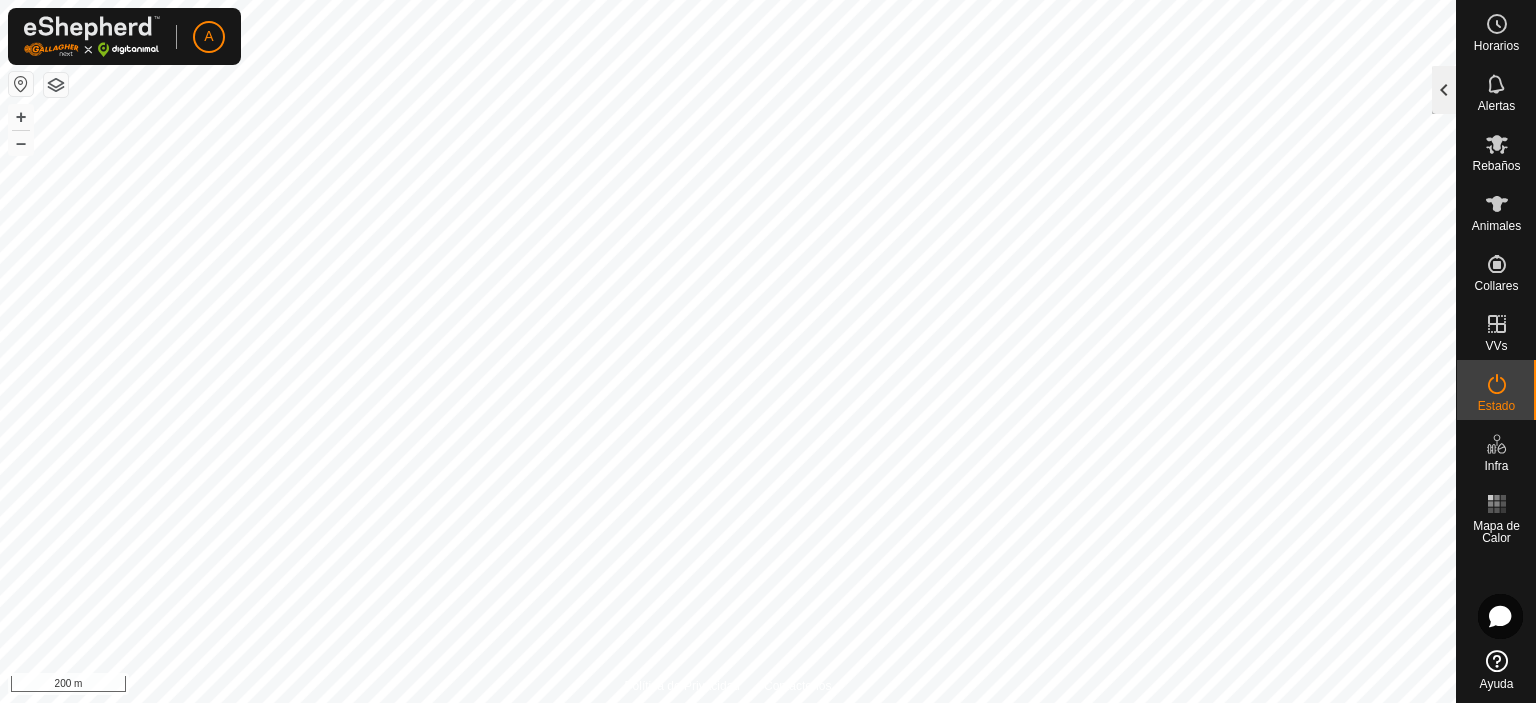 click 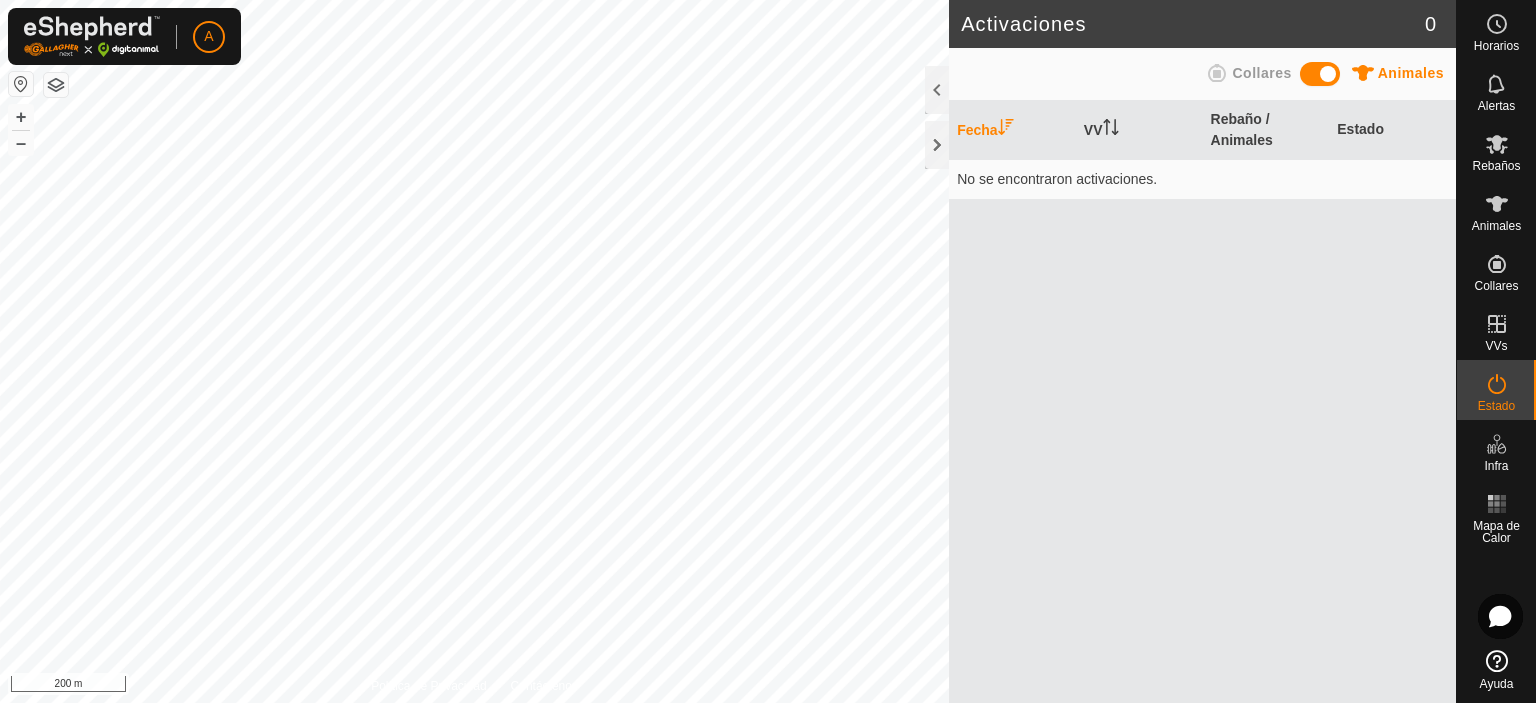 click at bounding box center [1320, 74] 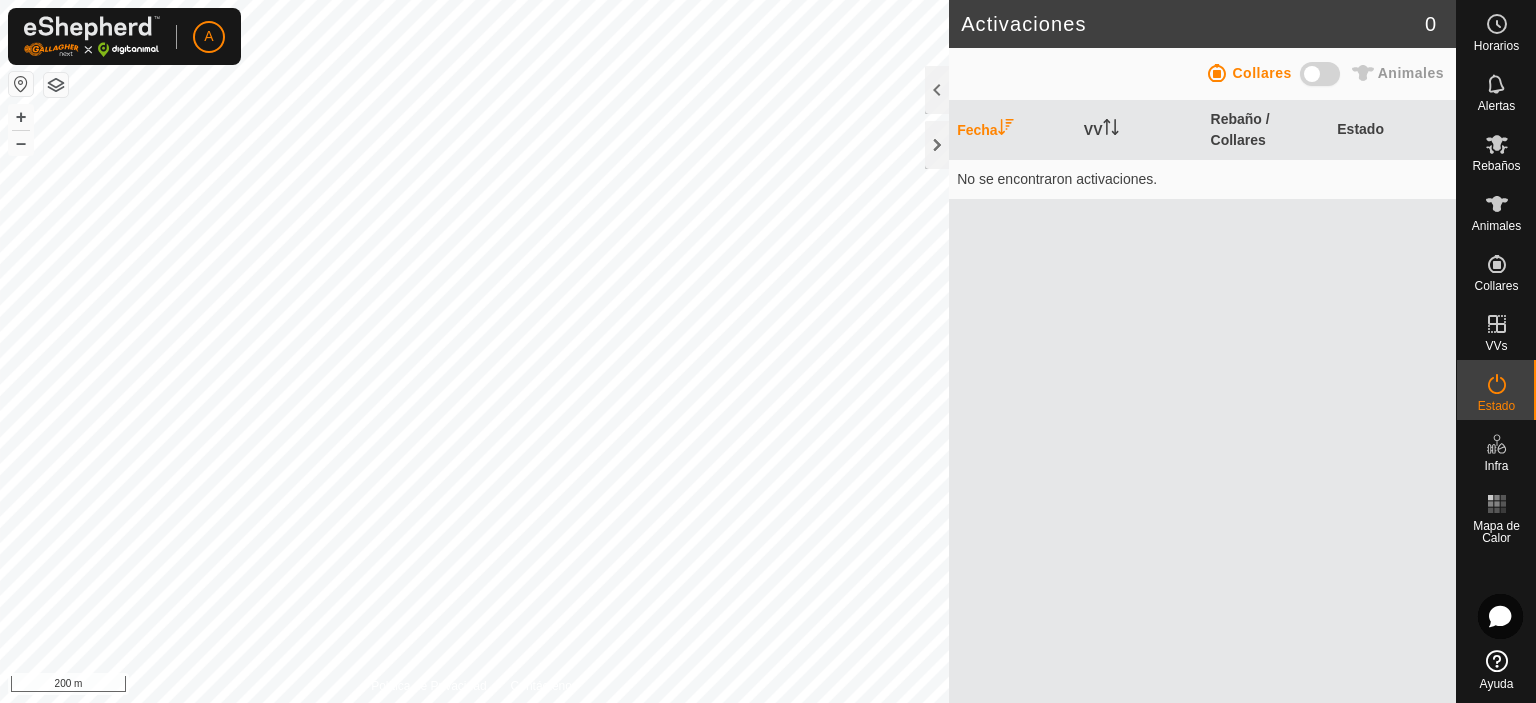 click at bounding box center (1320, 74) 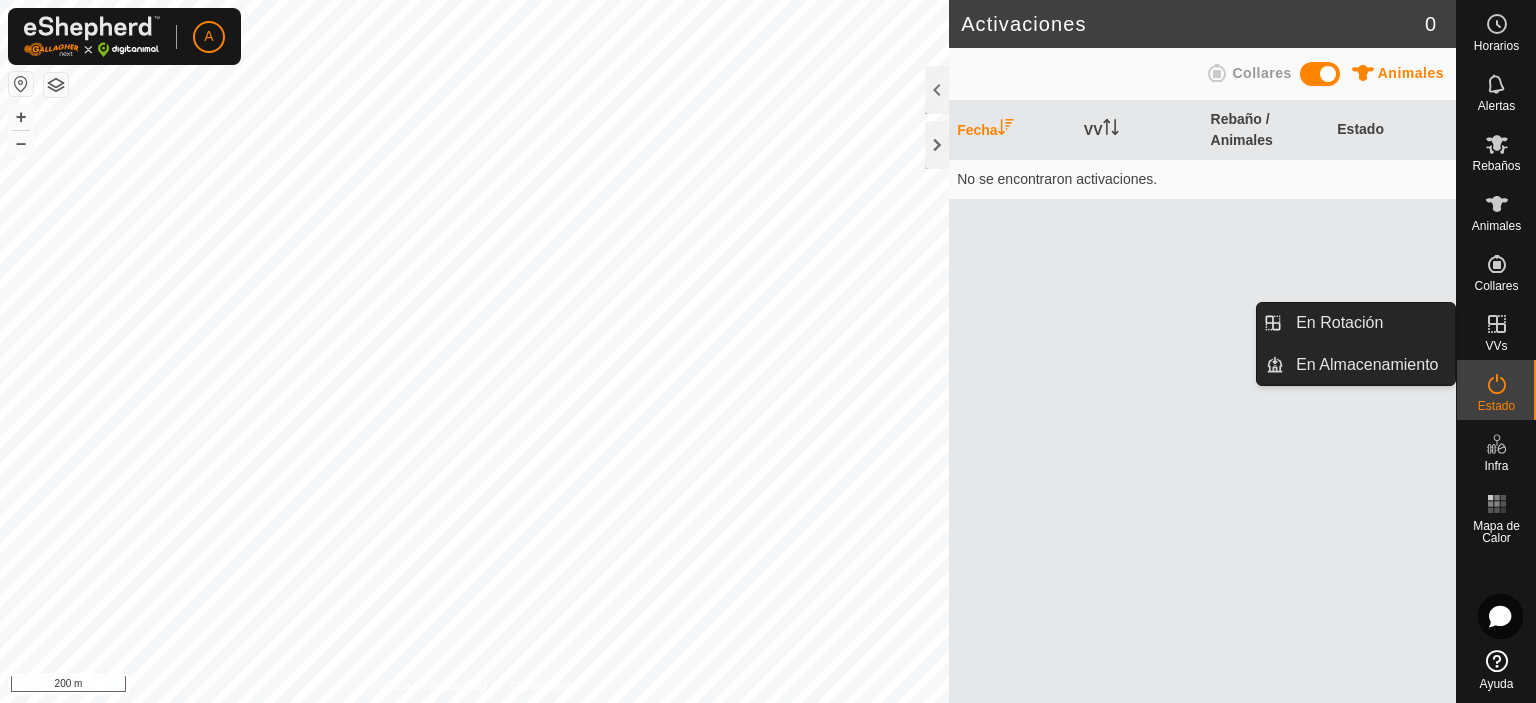 click 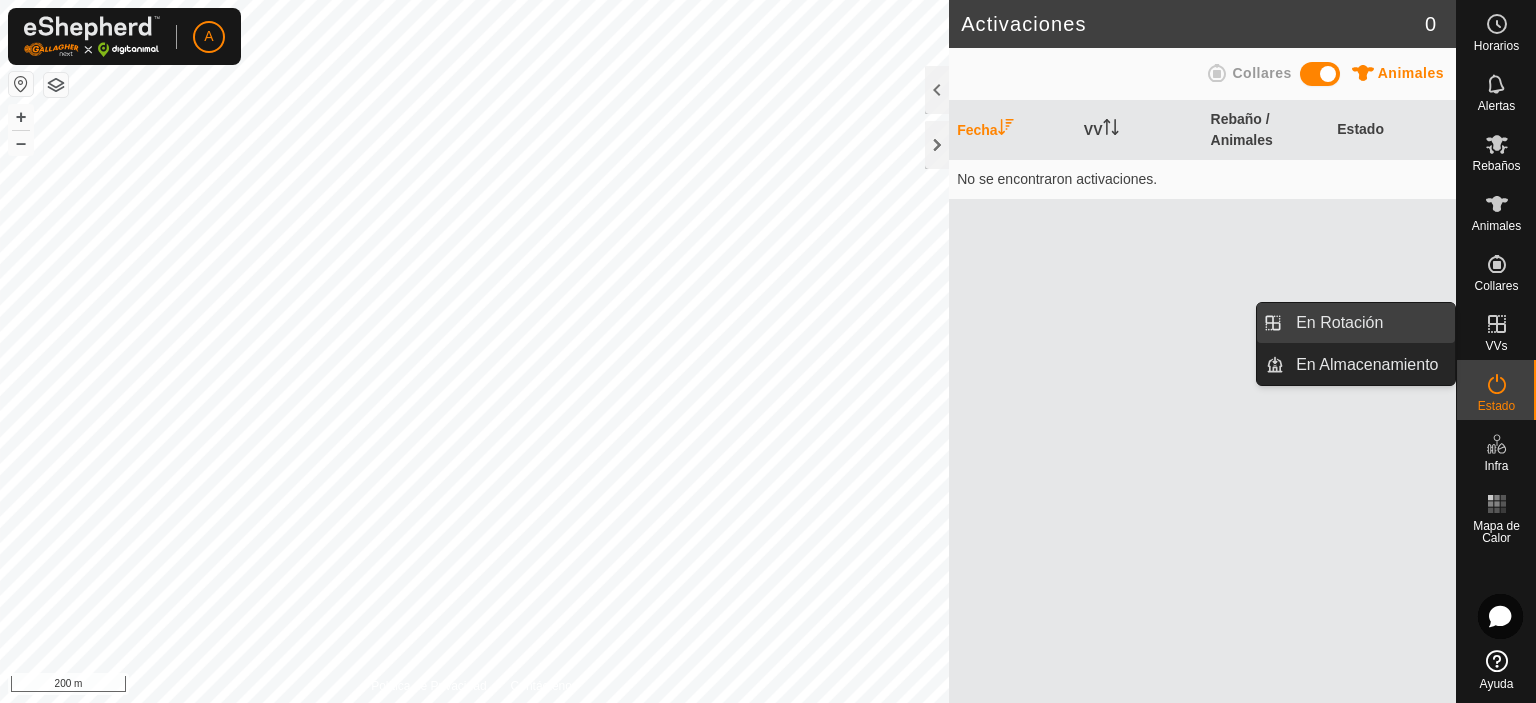 click on "En Rotación" at bounding box center [1369, 323] 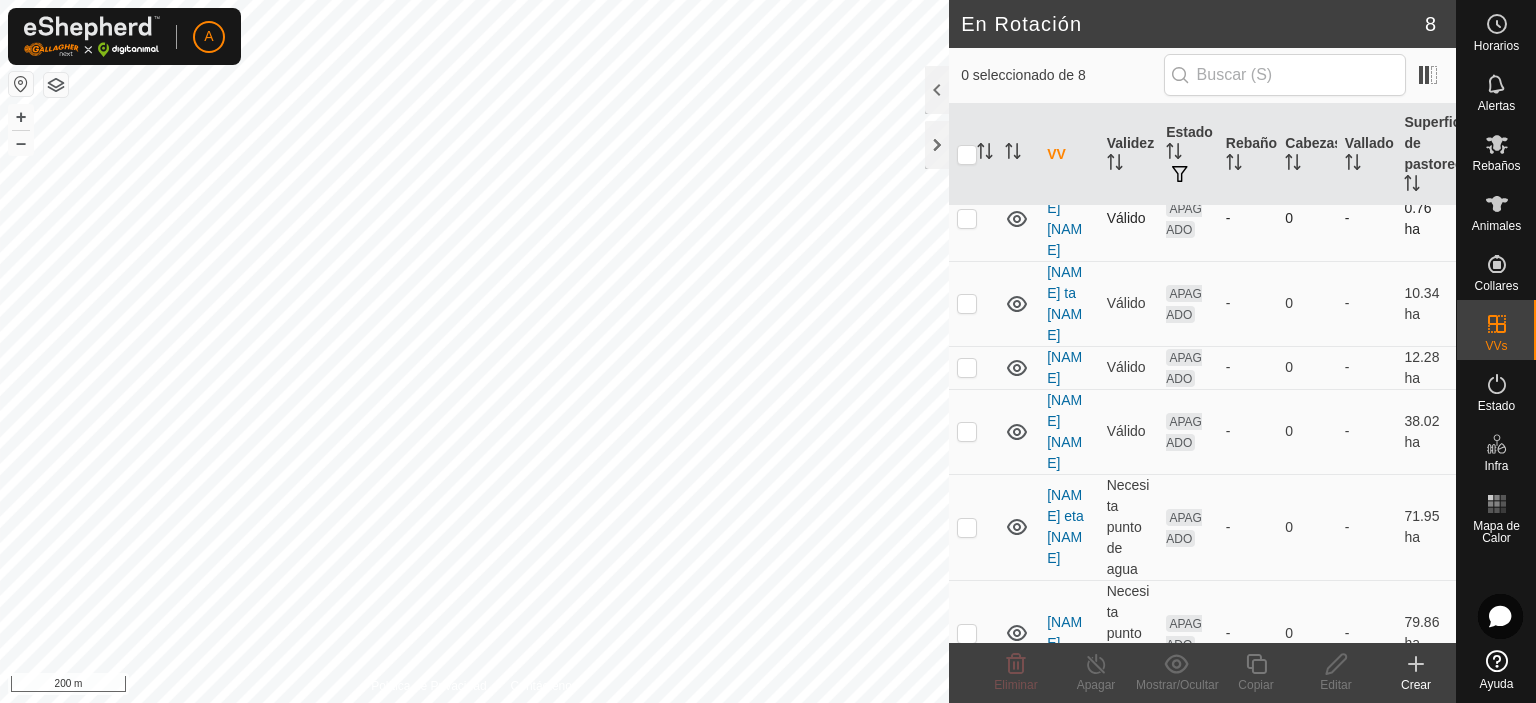 scroll, scrollTop: 113, scrollLeft: 0, axis: vertical 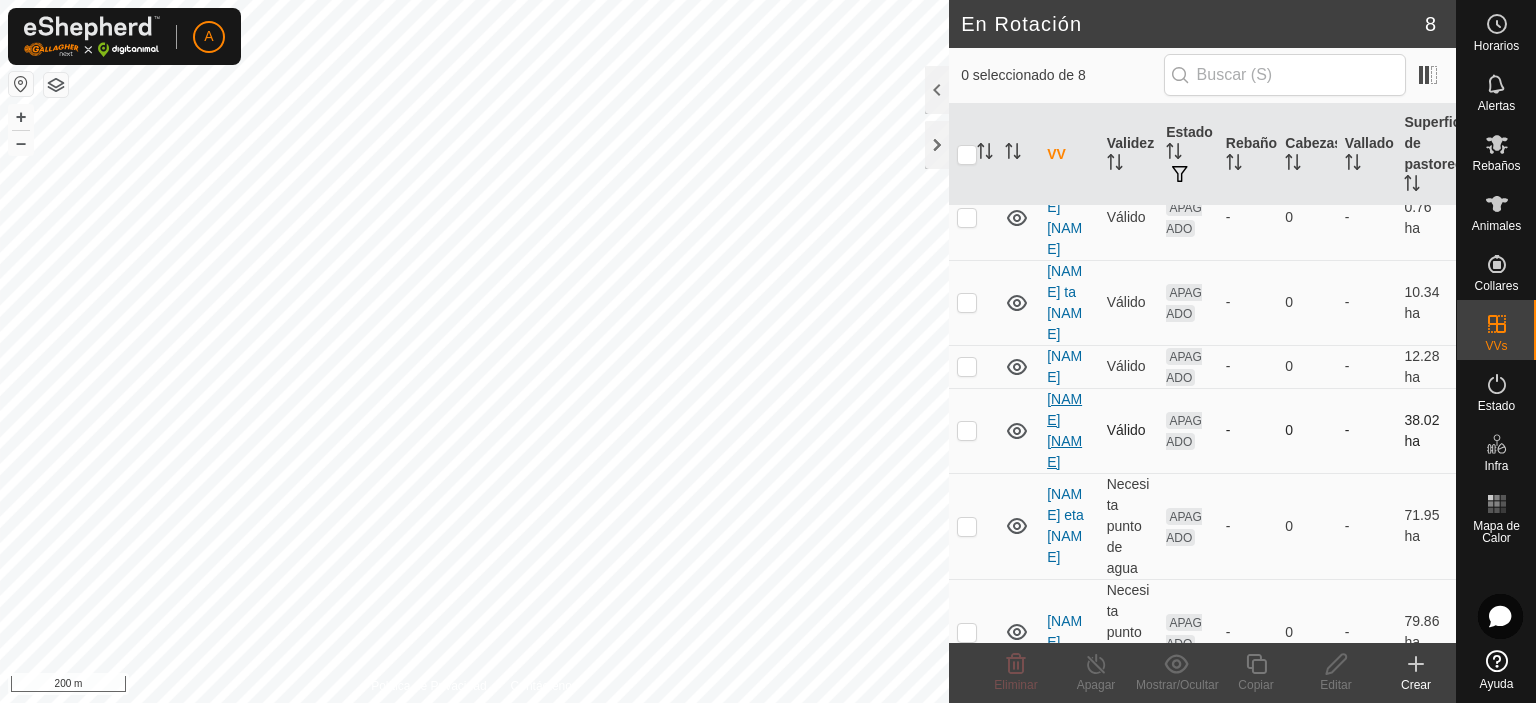 click on "[NAME] [NAME]" at bounding box center [1064, 430] 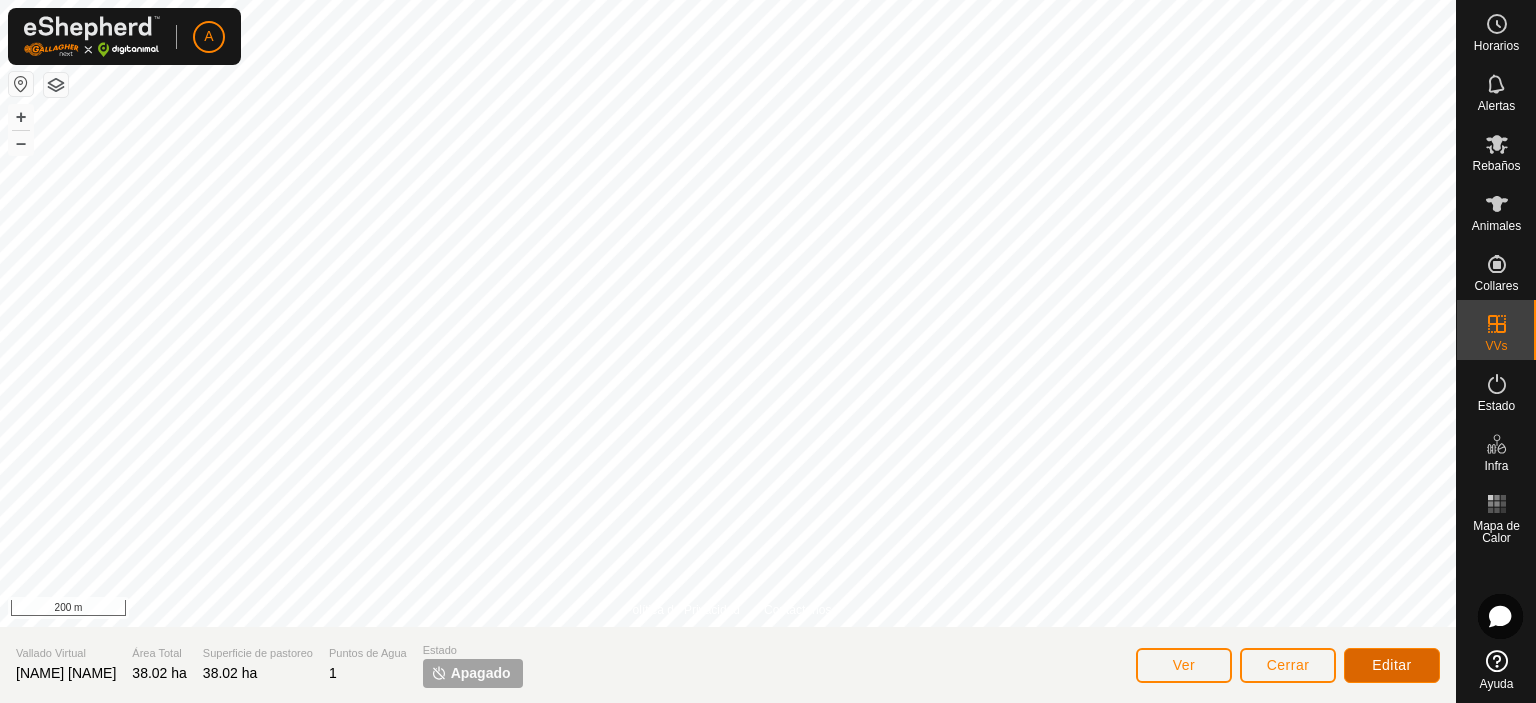 click on "Editar" 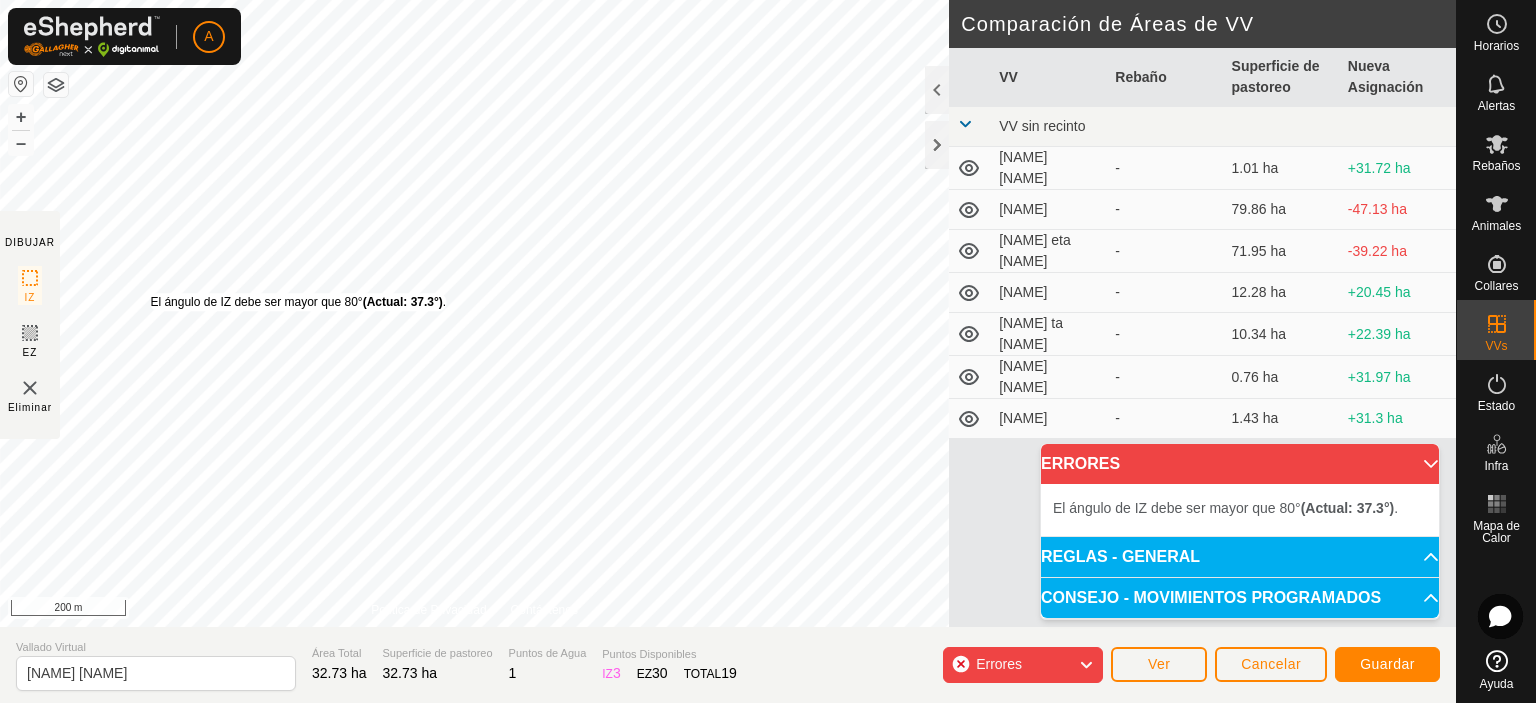 click on "El ángulo de IZ debe ser mayor que 80°  (Actual: 37.3°) ." at bounding box center [298, 302] 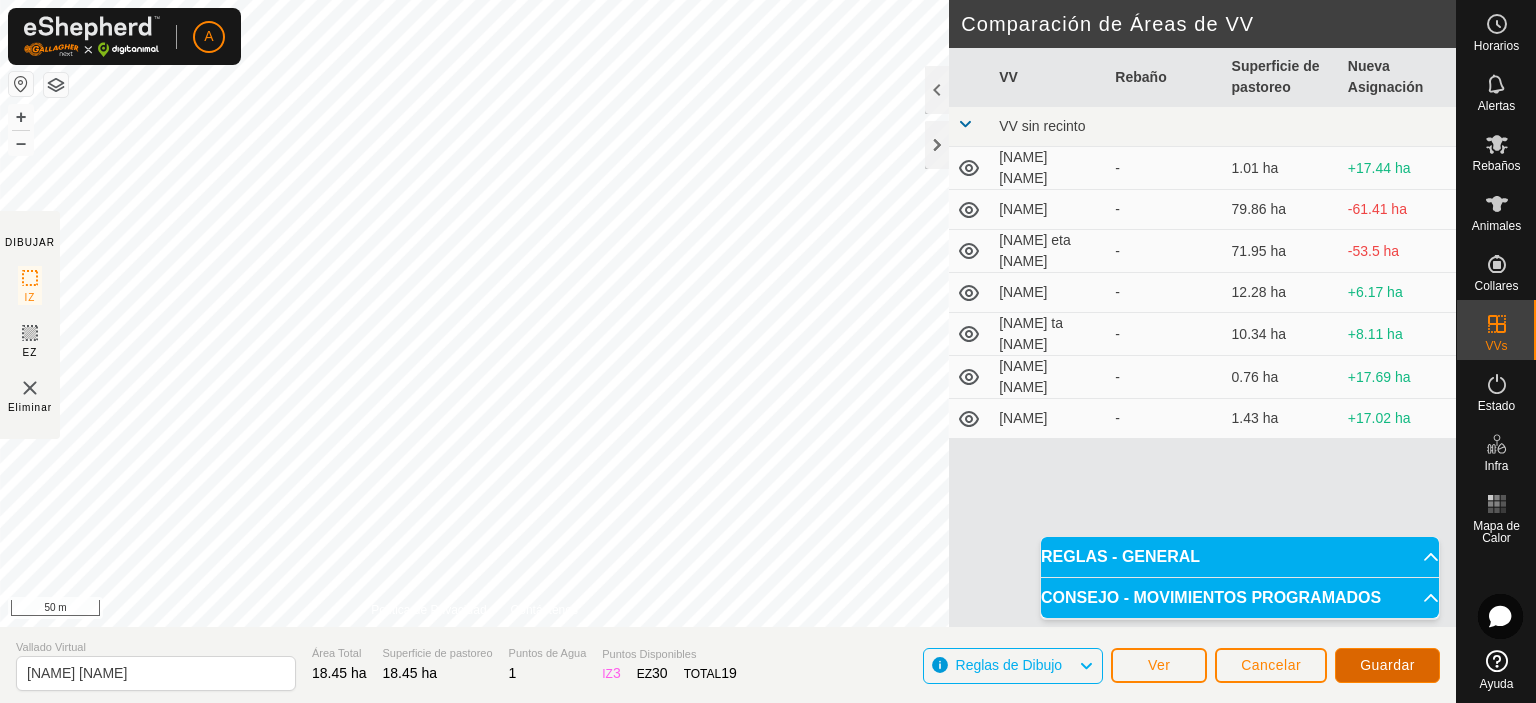 click on "Guardar" 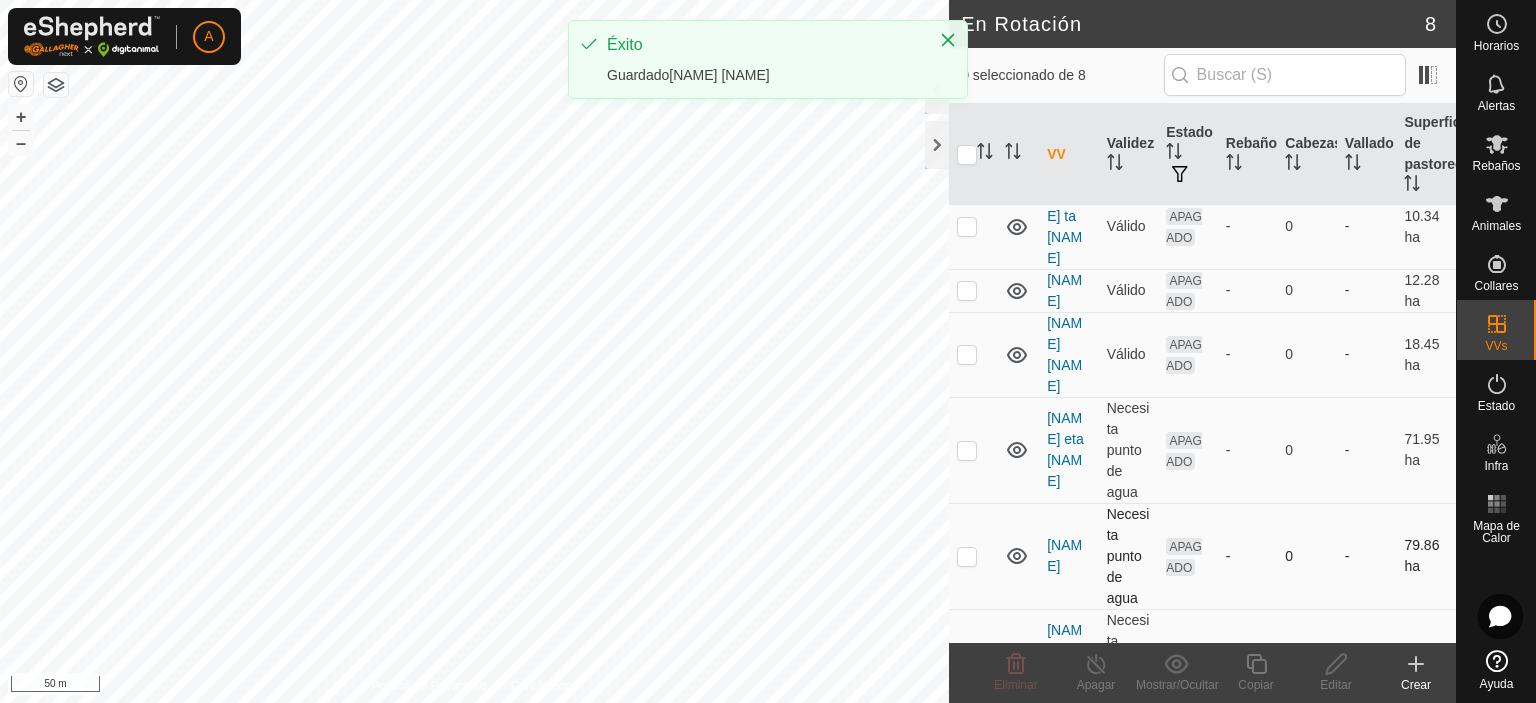 scroll, scrollTop: 231, scrollLeft: 0, axis: vertical 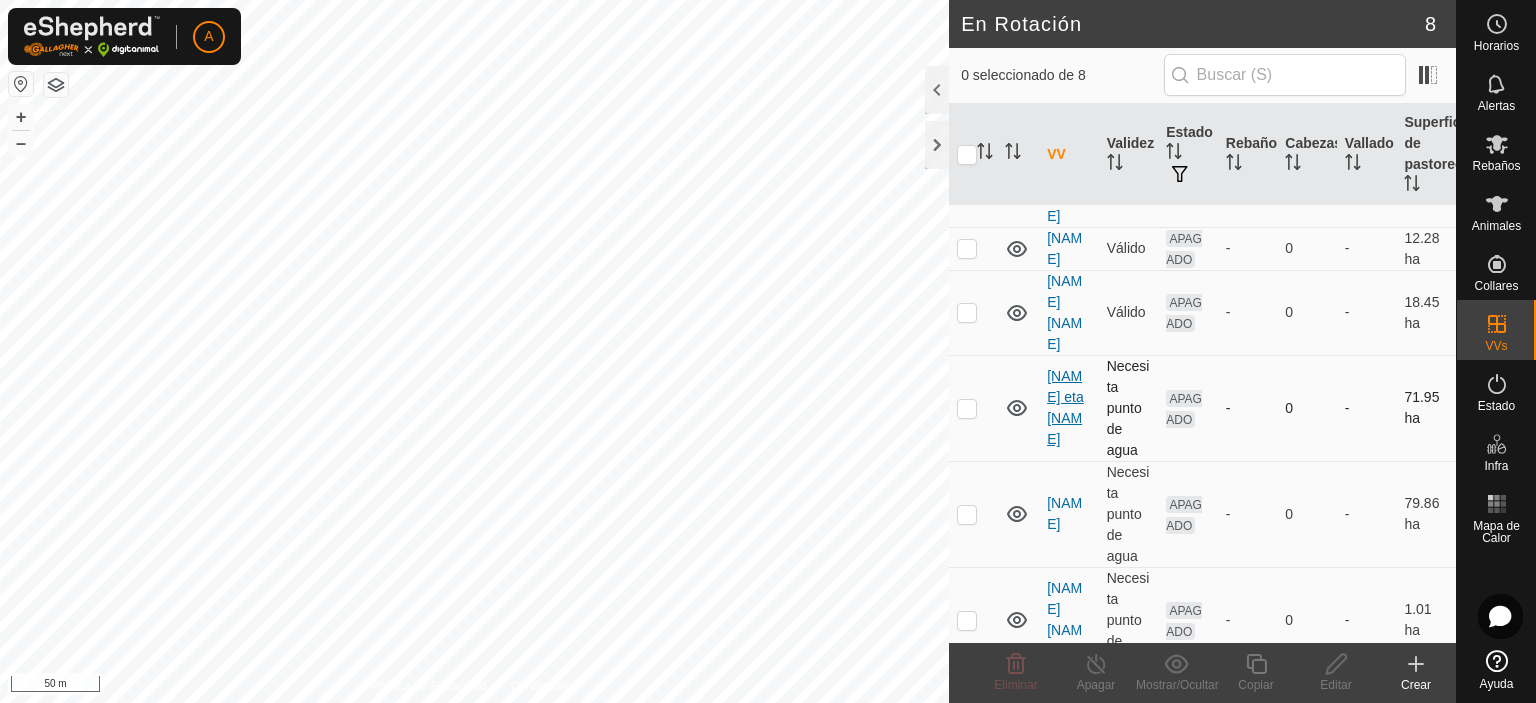click on "[NAME] eta [NAME]" at bounding box center (1065, 407) 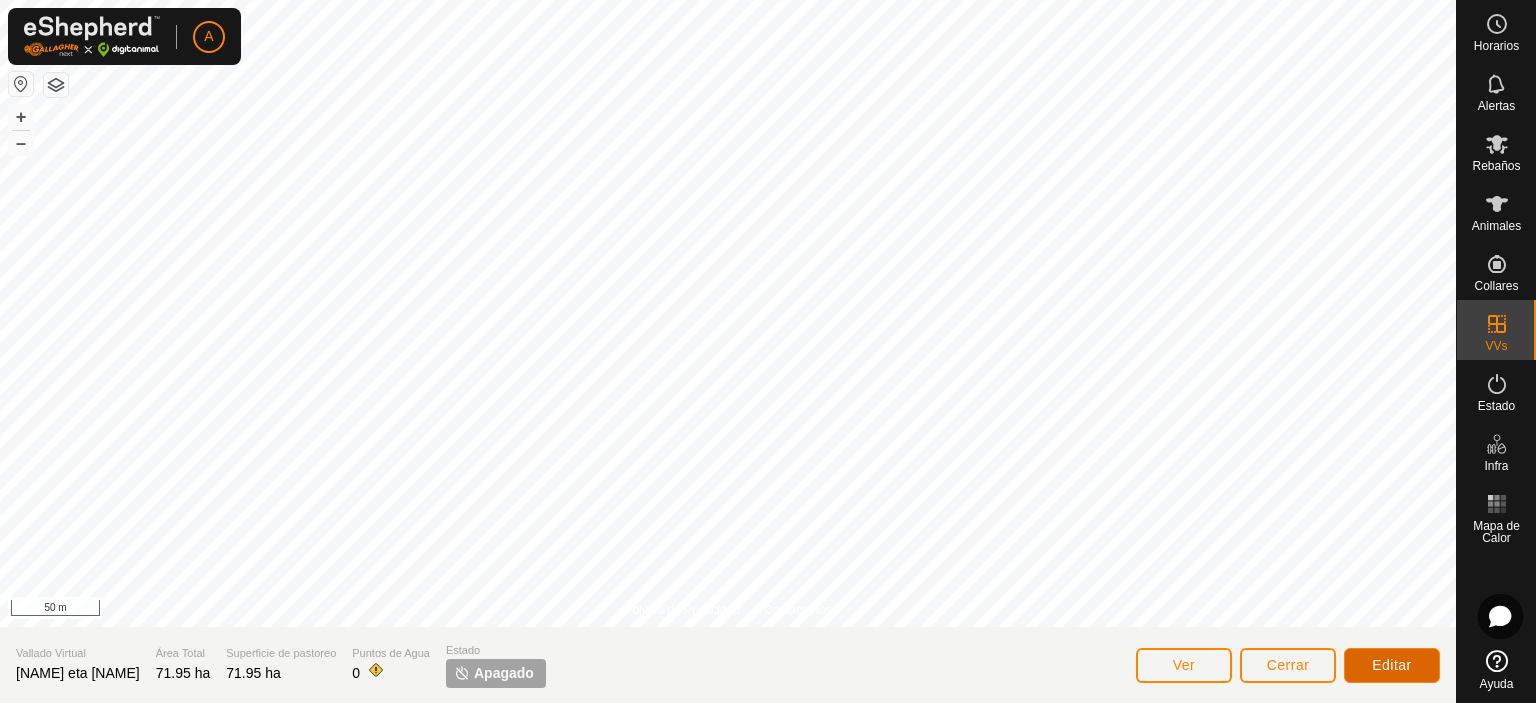 click on "Editar" 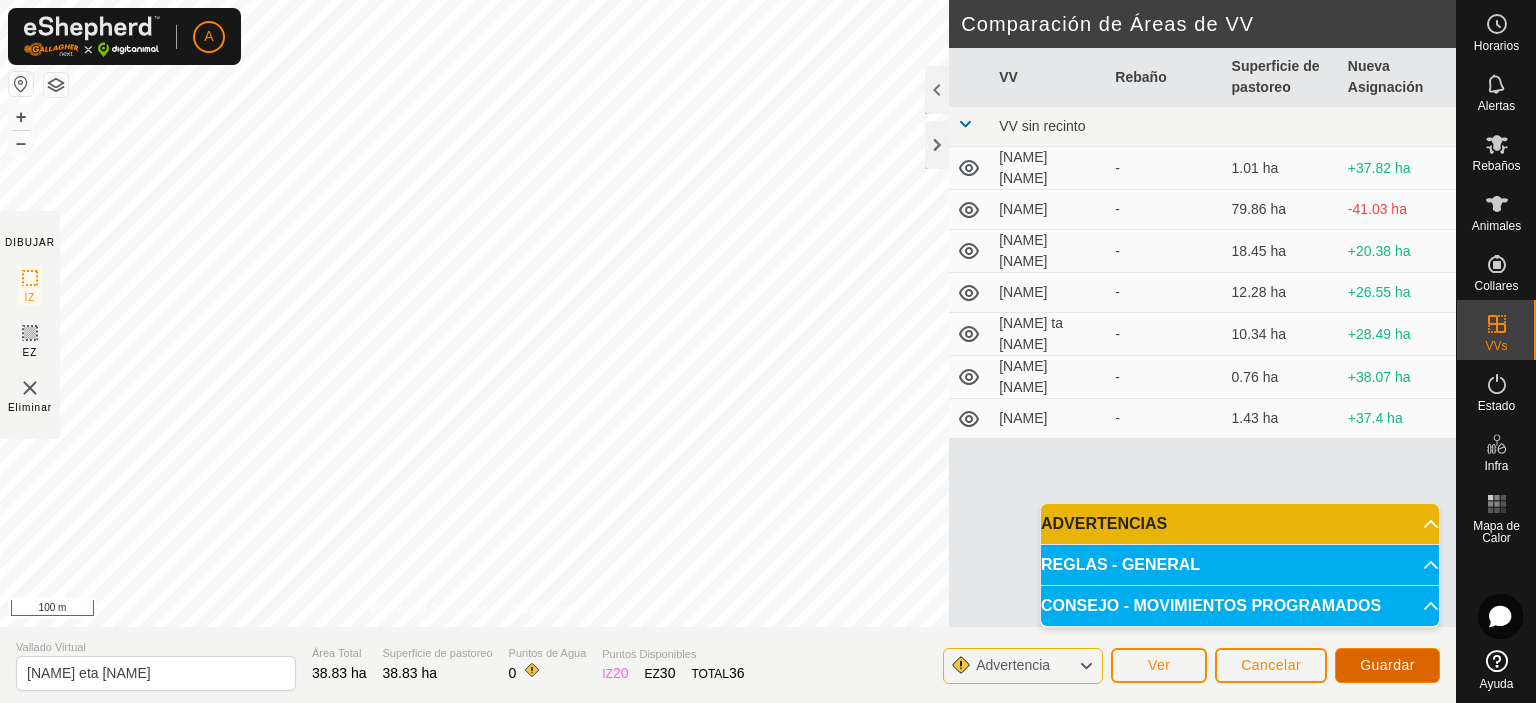 click on "Guardar" 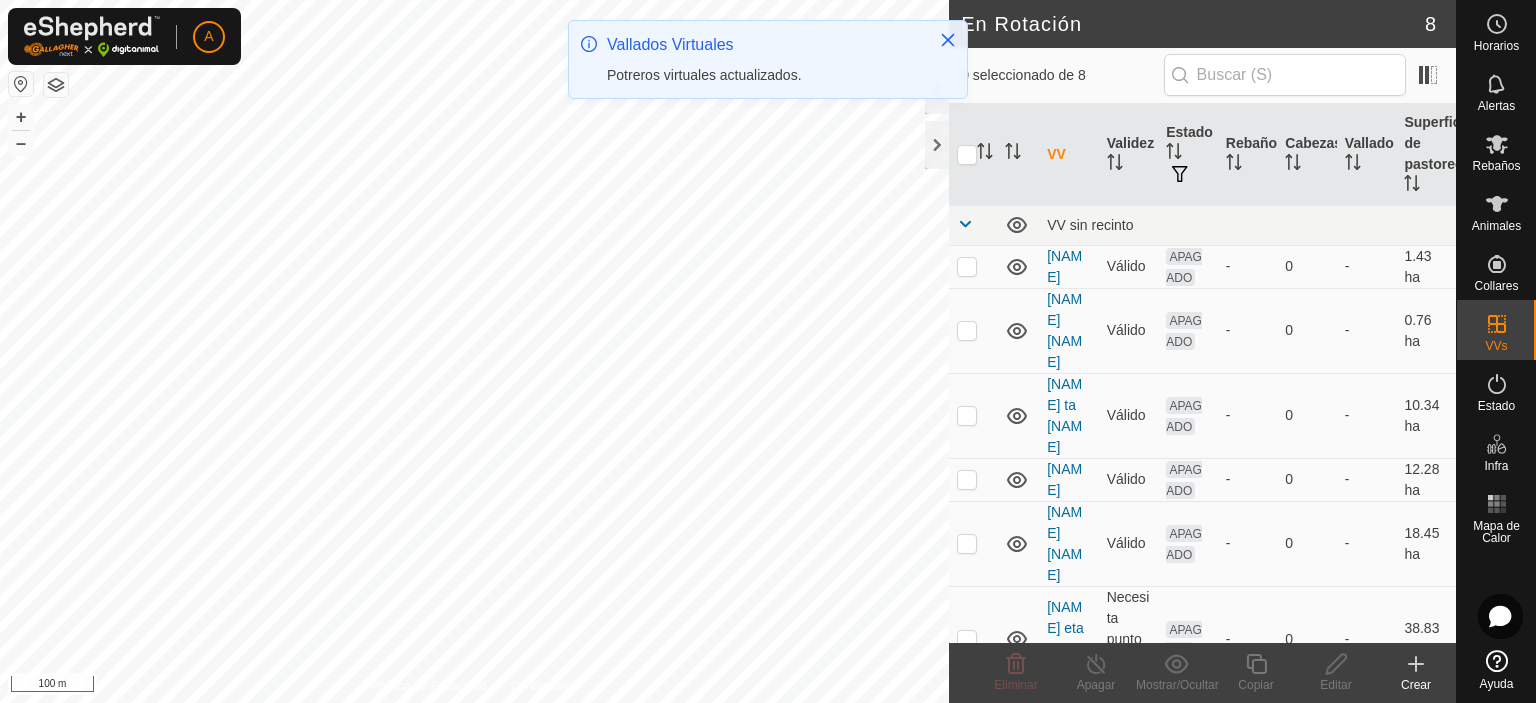 scroll, scrollTop: 123, scrollLeft: 0, axis: vertical 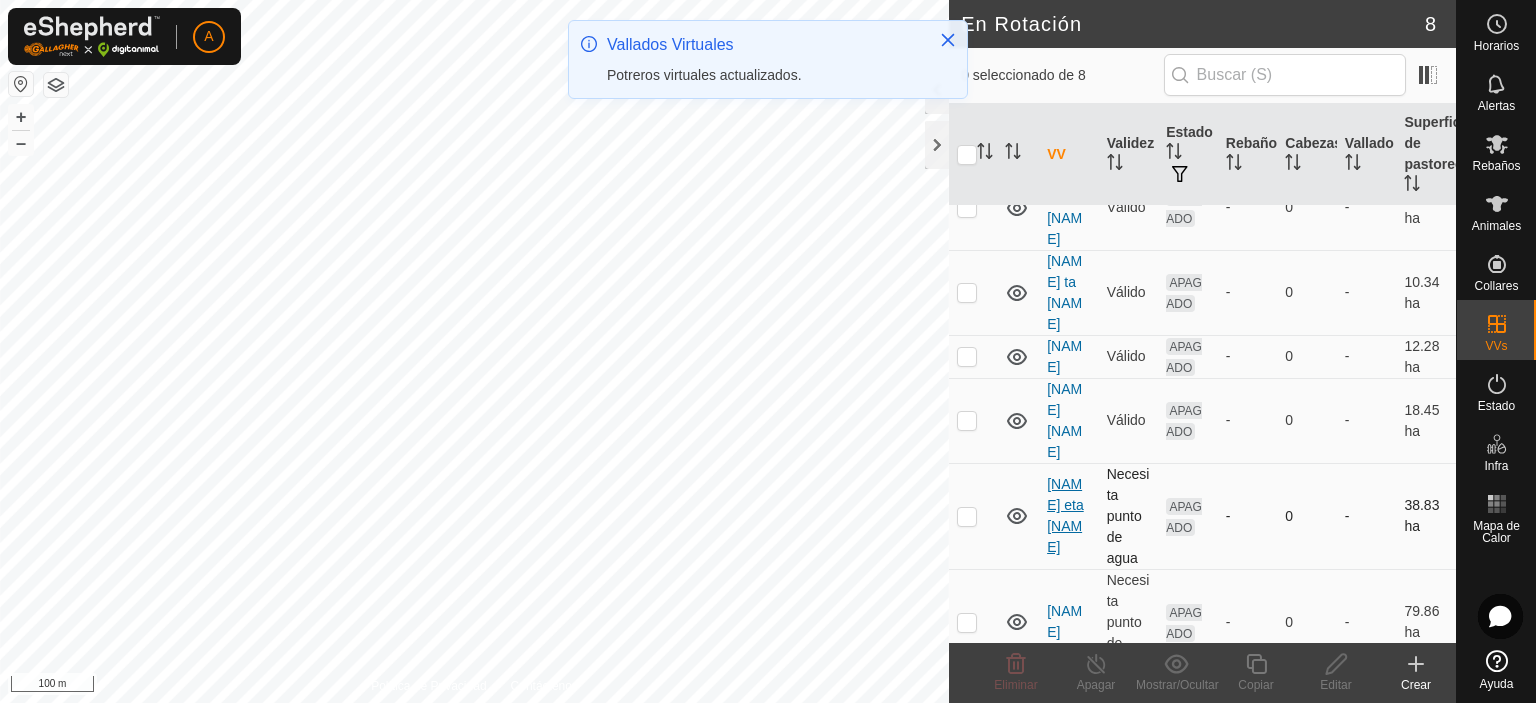 click on "[NAME] eta [NAME]" at bounding box center [1065, 515] 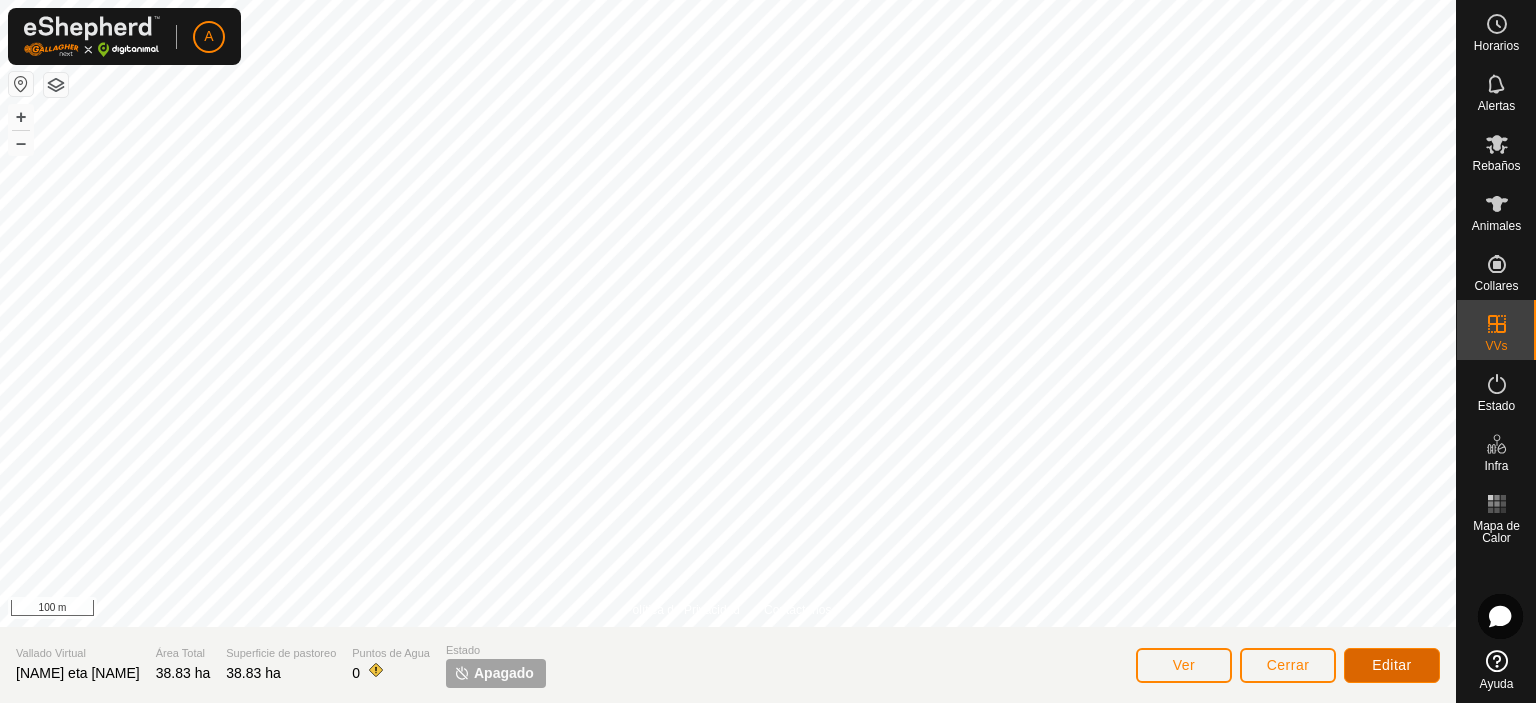 click on "Editar" 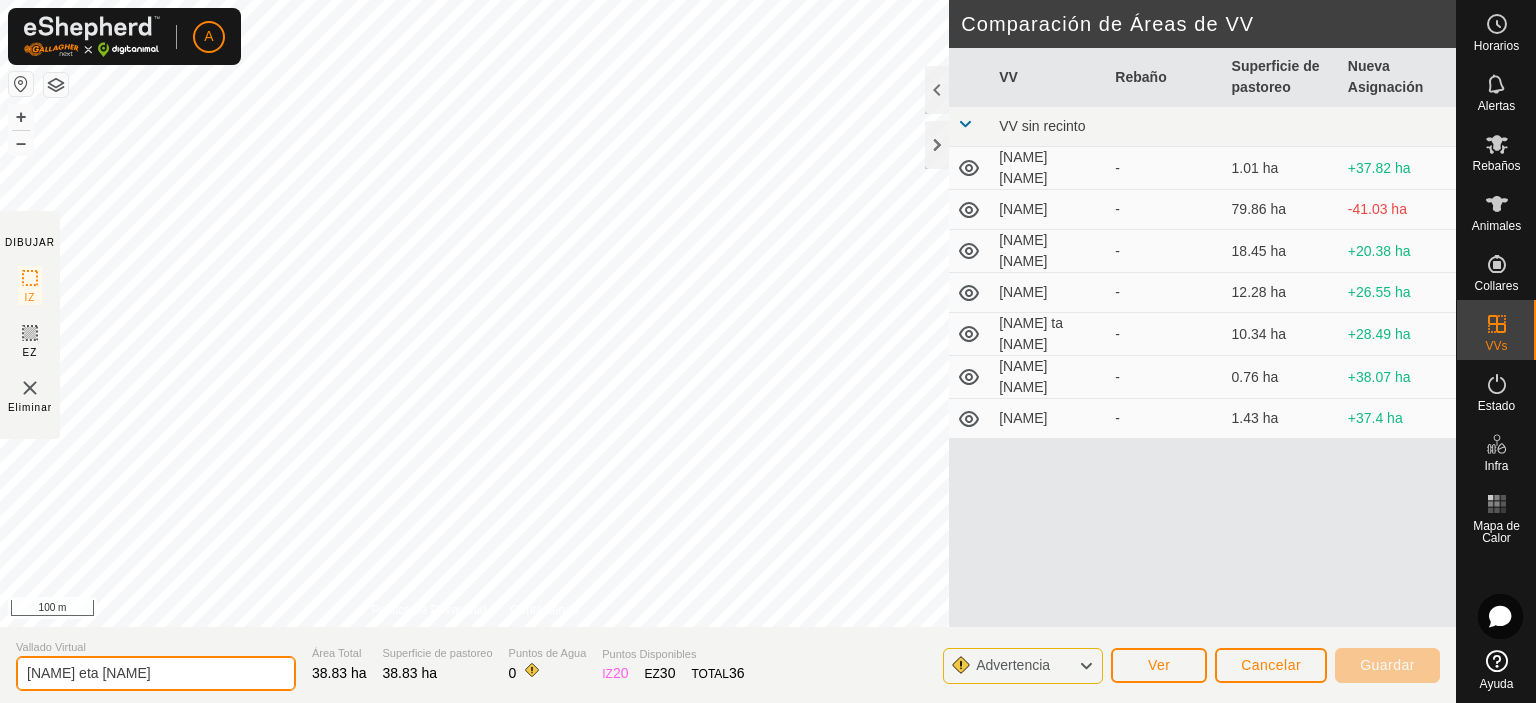 click on "[NAME] eta [NAME]" 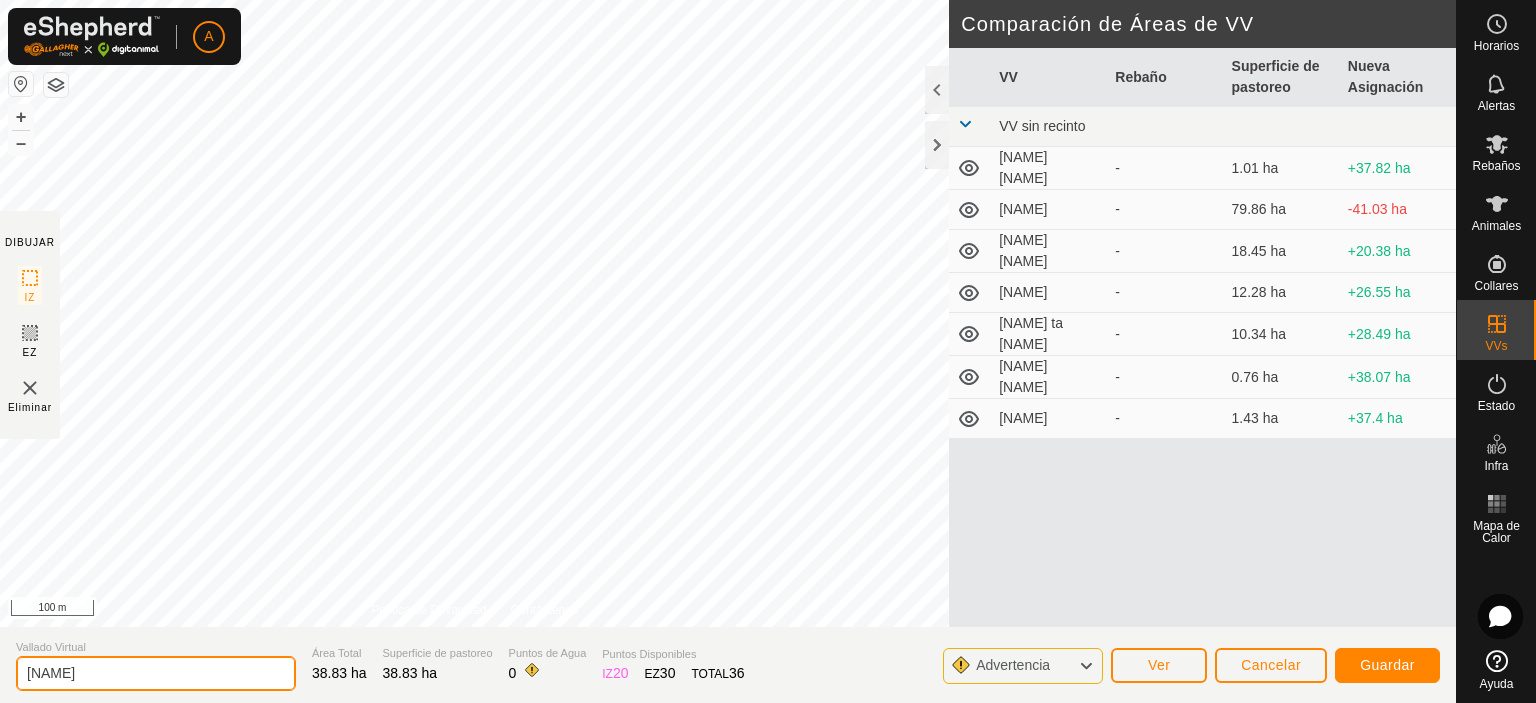 type on "[NAME]" 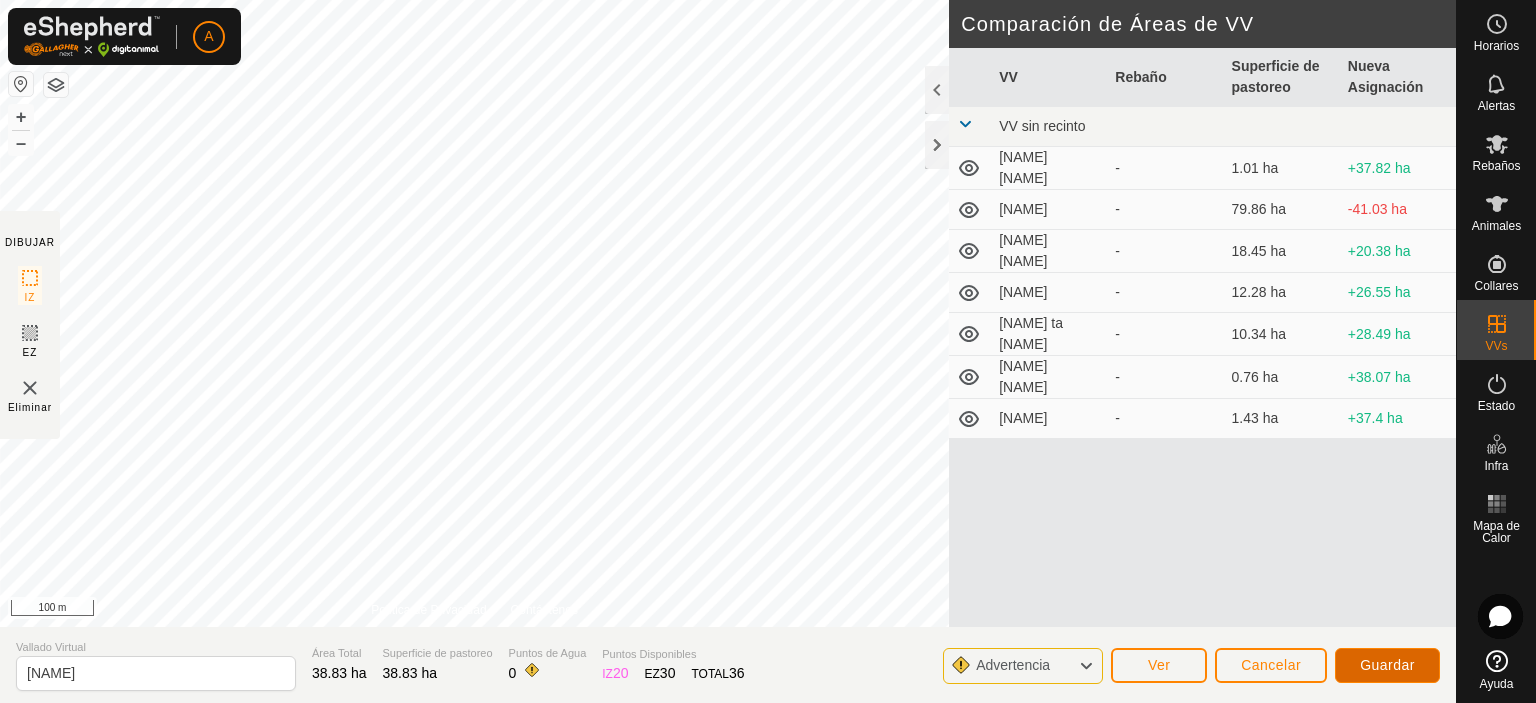 click on "Guardar" 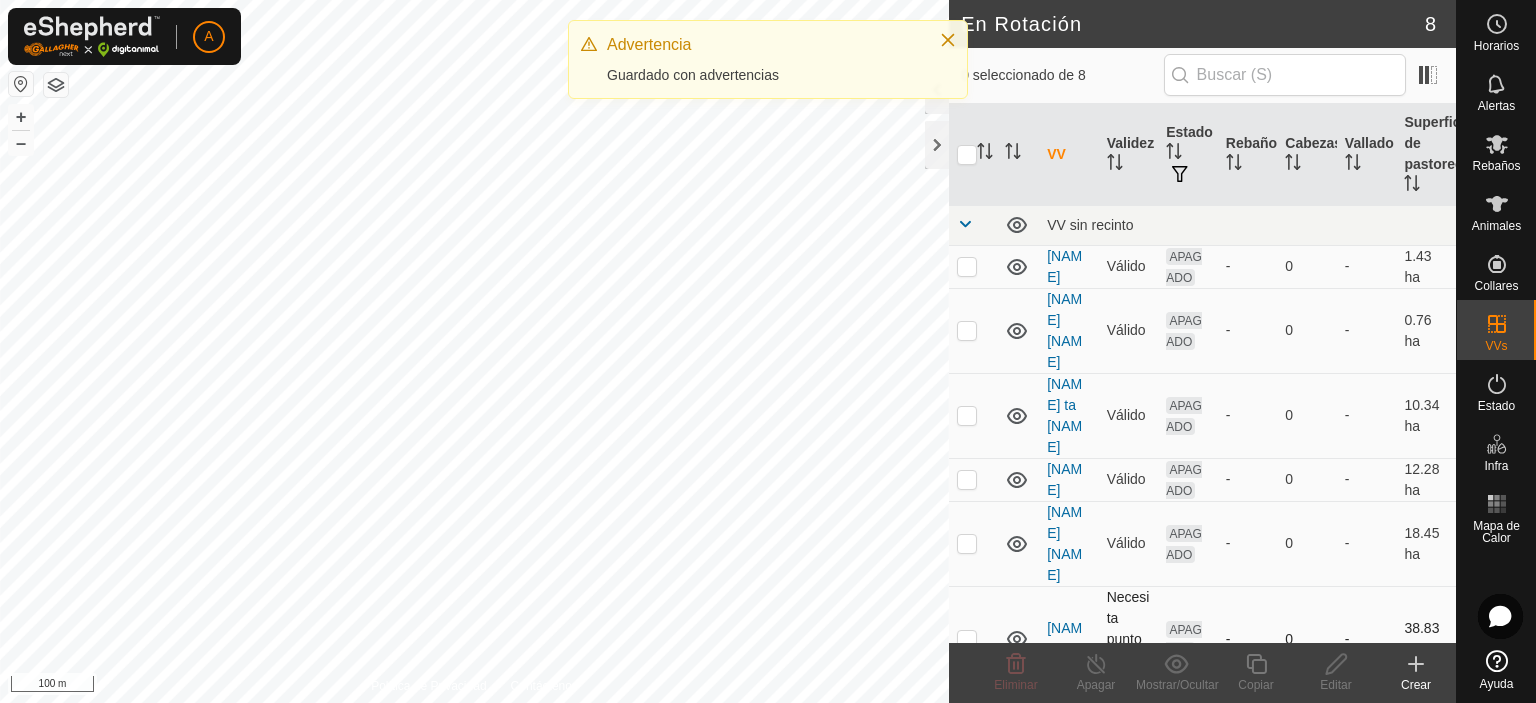 scroll, scrollTop: 238, scrollLeft: 0, axis: vertical 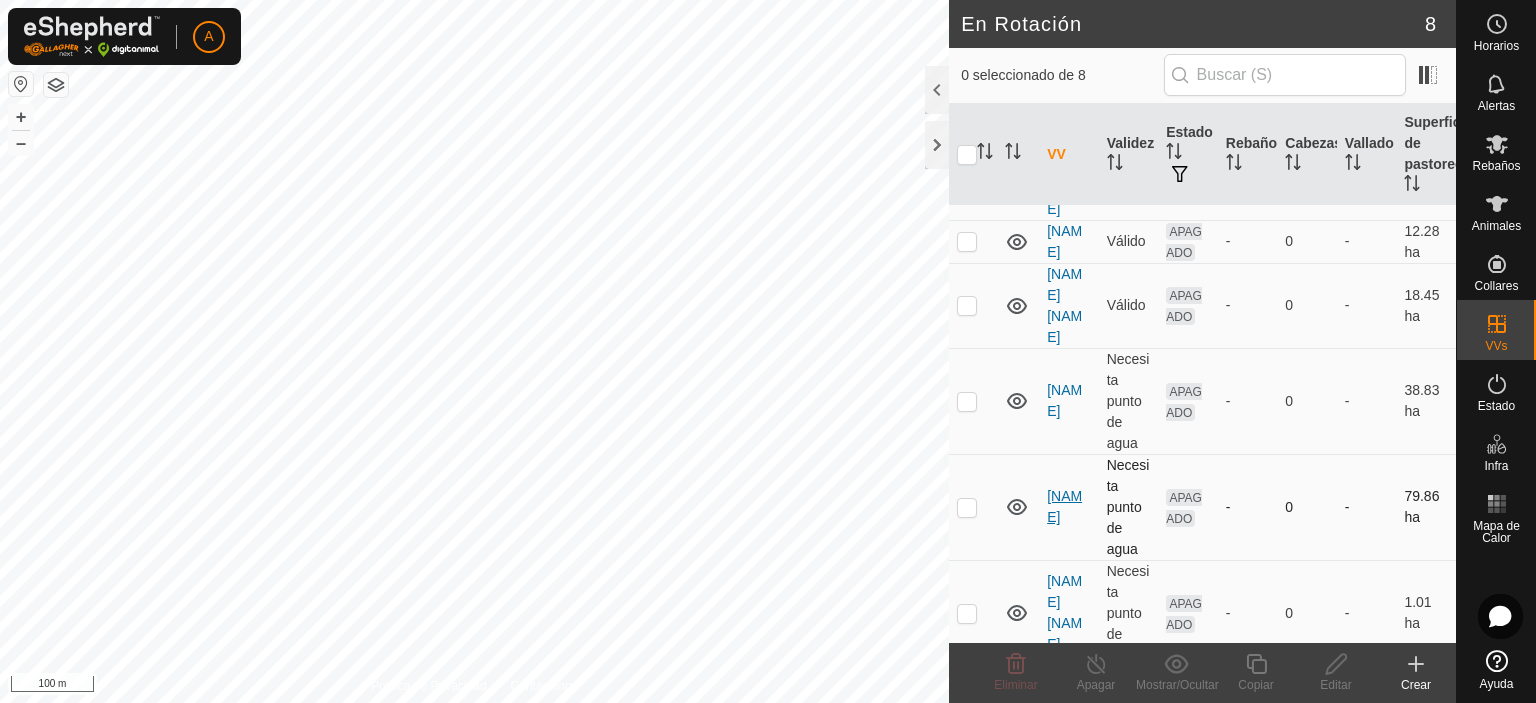 click on "[NAME]" at bounding box center [1064, 506] 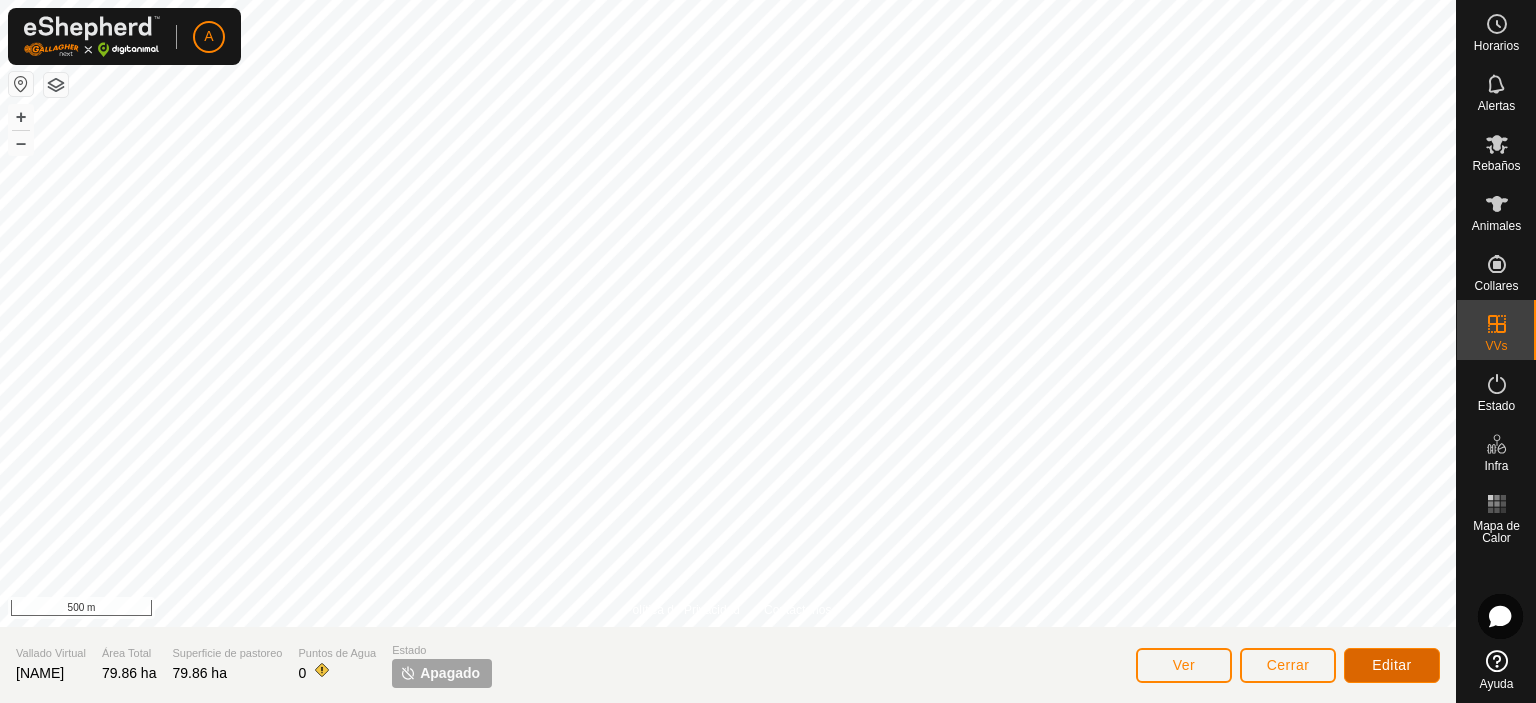 click on "Editar" 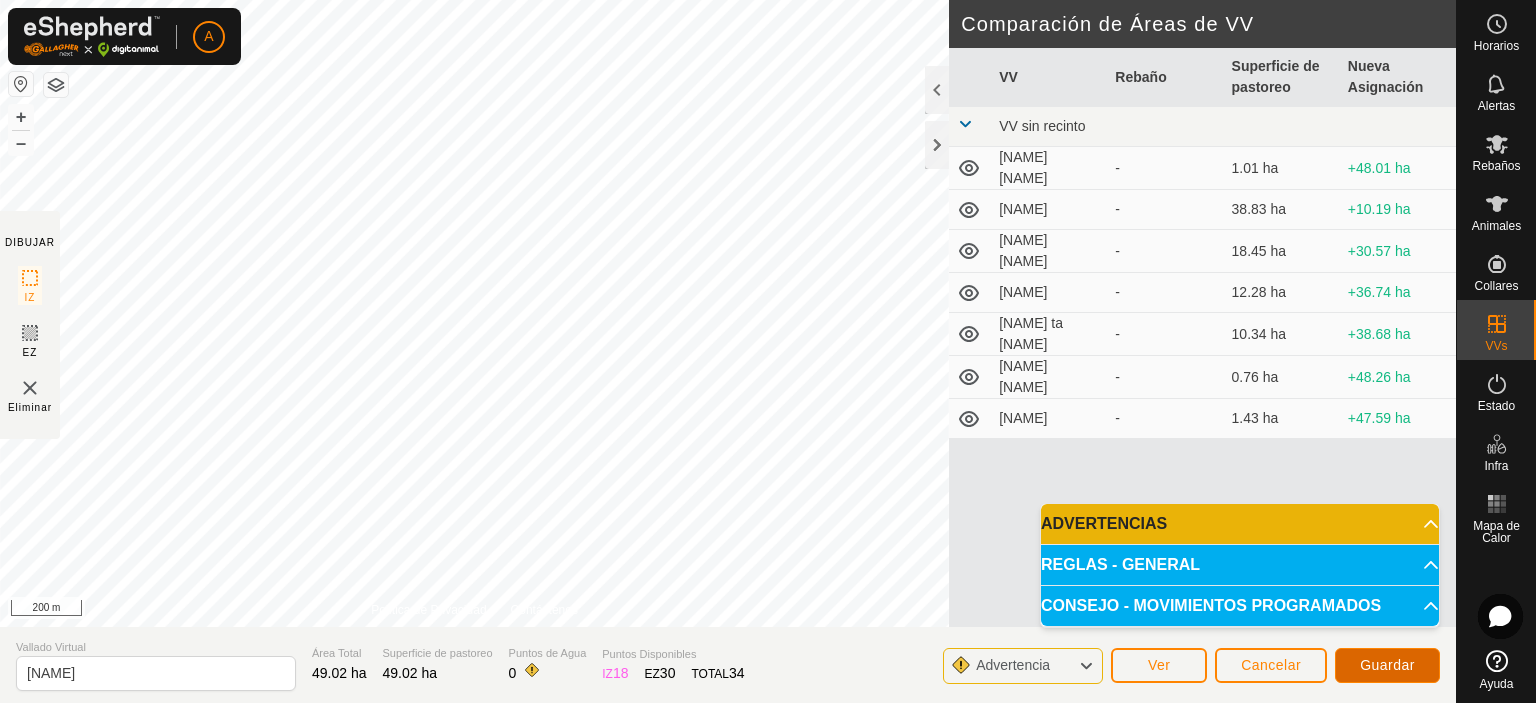 click on "Guardar" 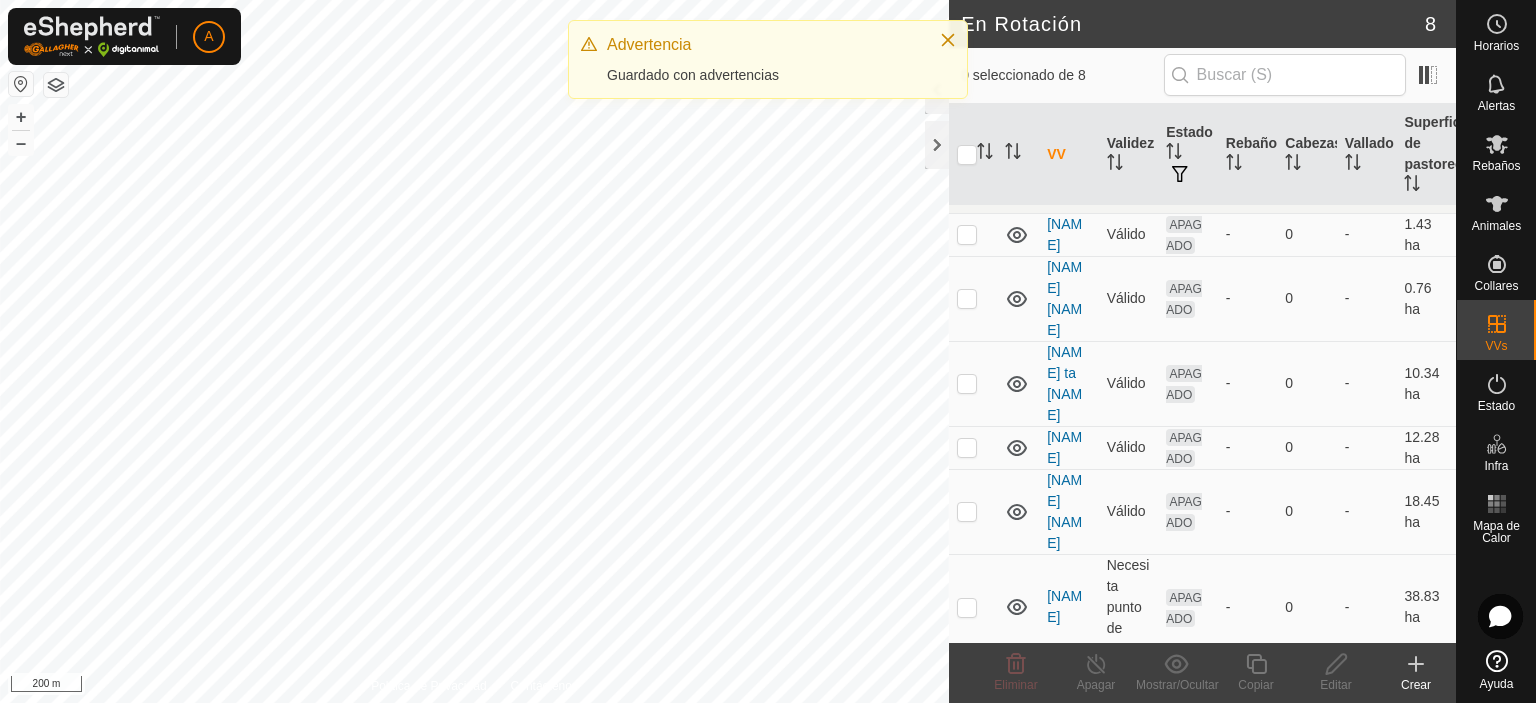 scroll, scrollTop: 33, scrollLeft: 0, axis: vertical 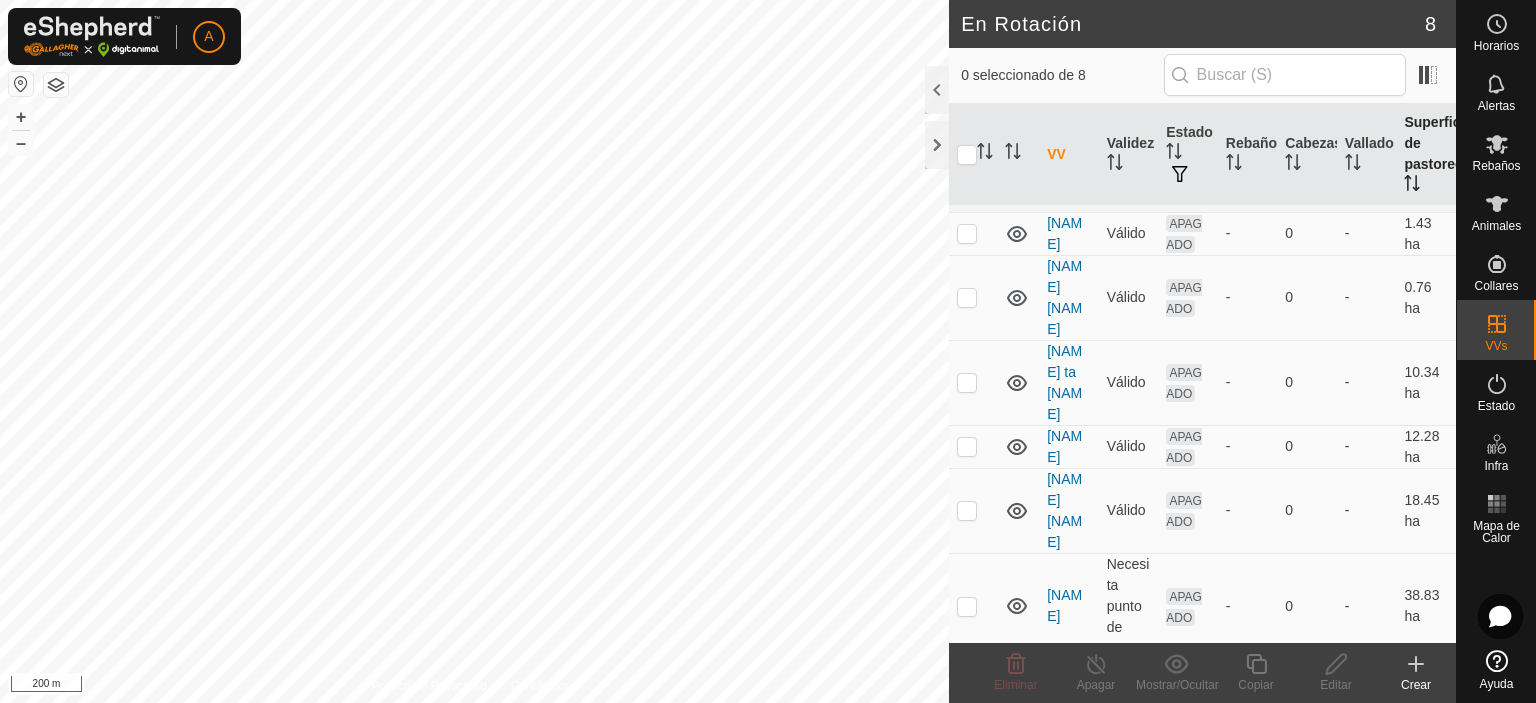 click on "Superficie de pastoreo" at bounding box center [1426, 155] 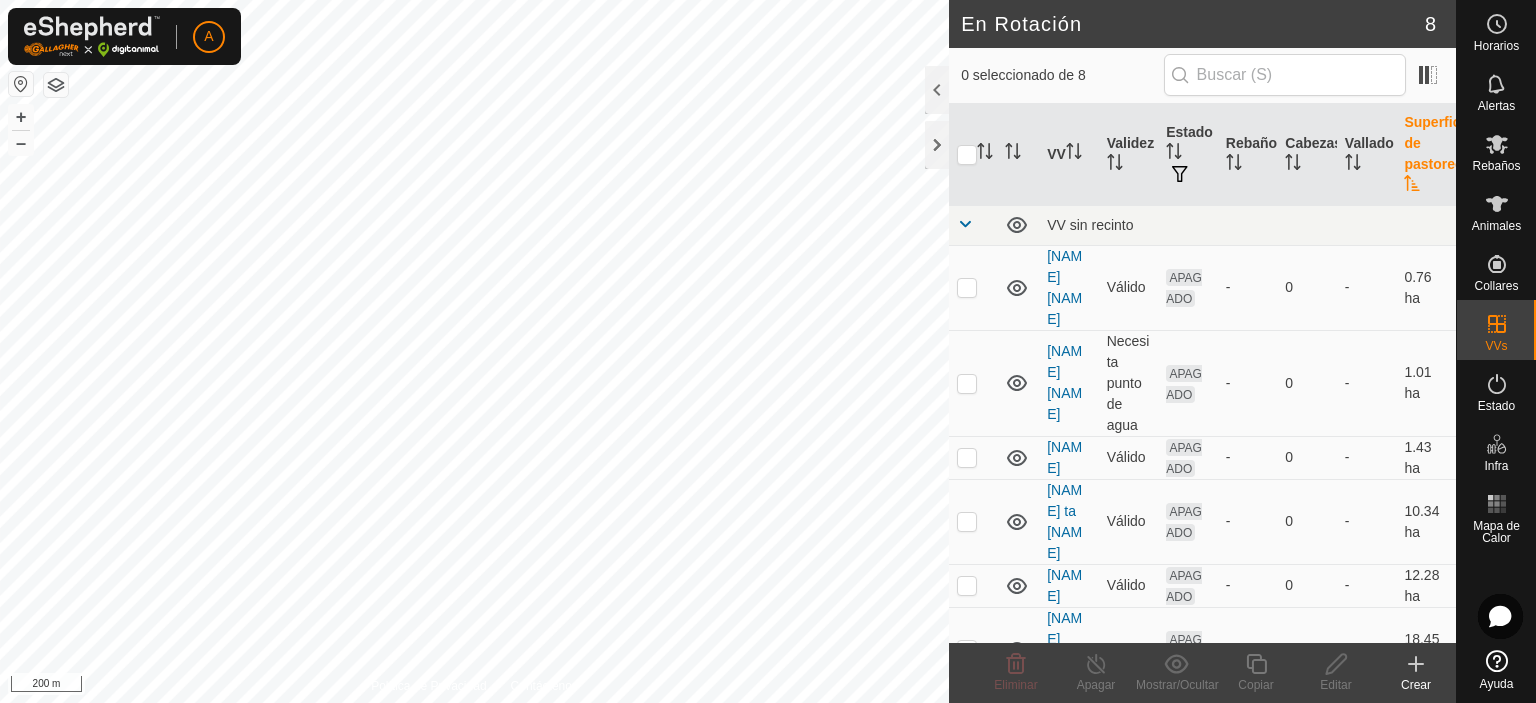 click on "Superficie de pastoreo" at bounding box center (1426, 155) 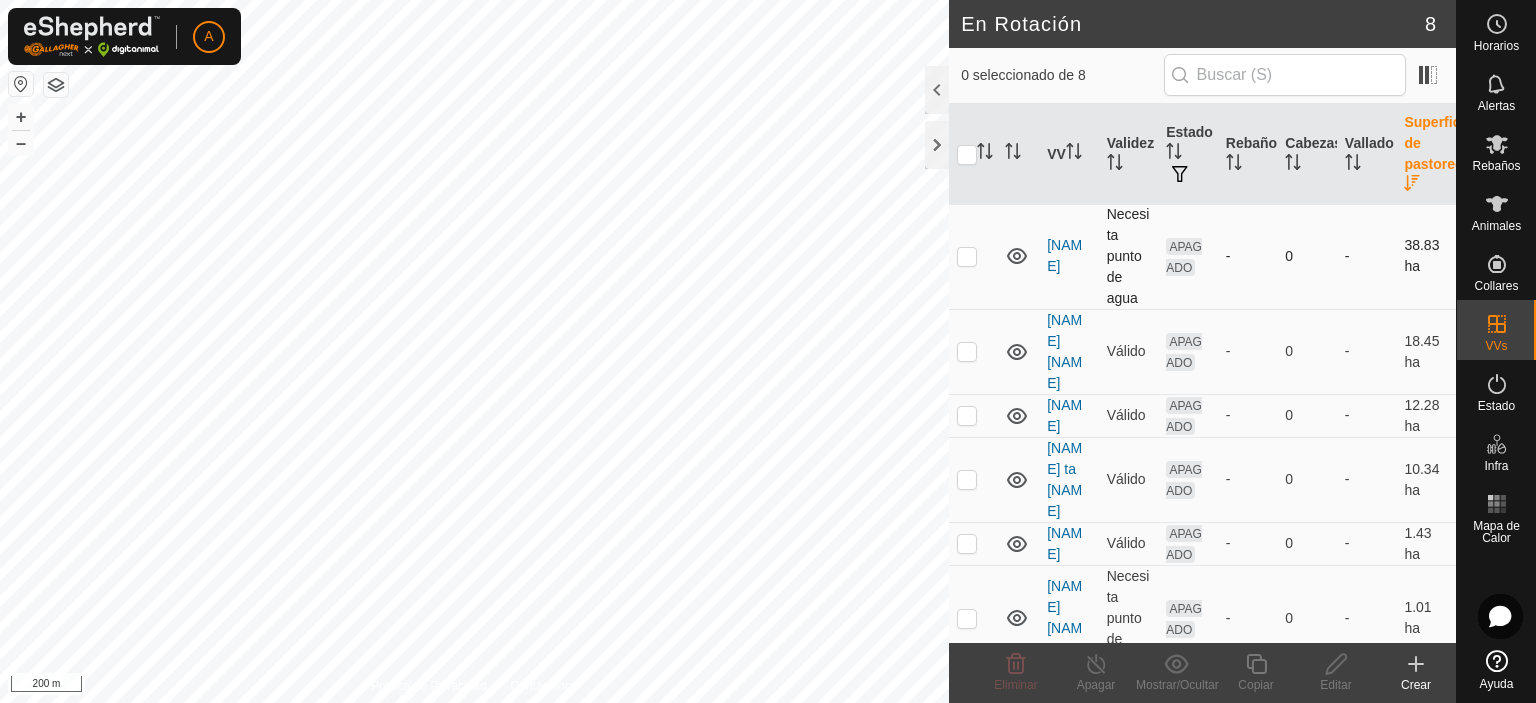 scroll, scrollTop: 238, scrollLeft: 0, axis: vertical 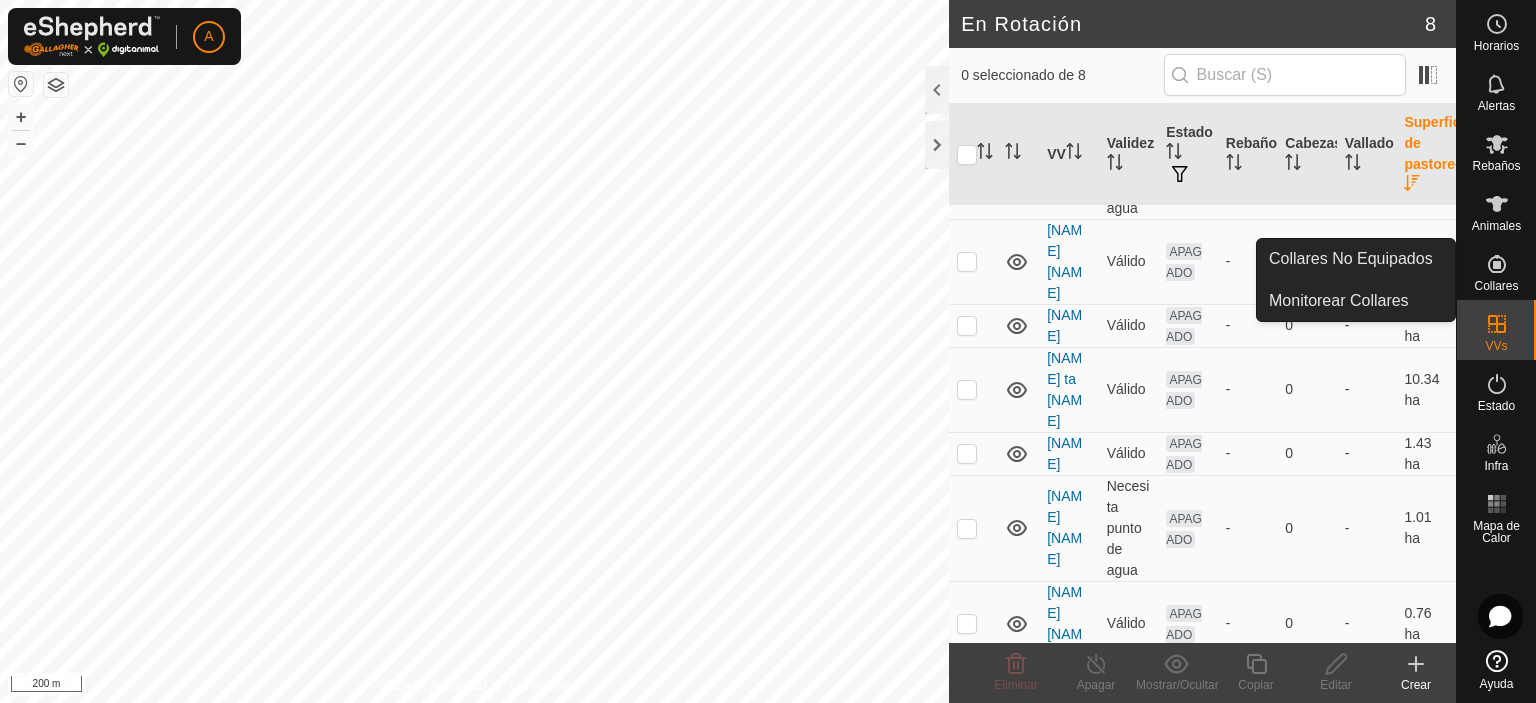 click 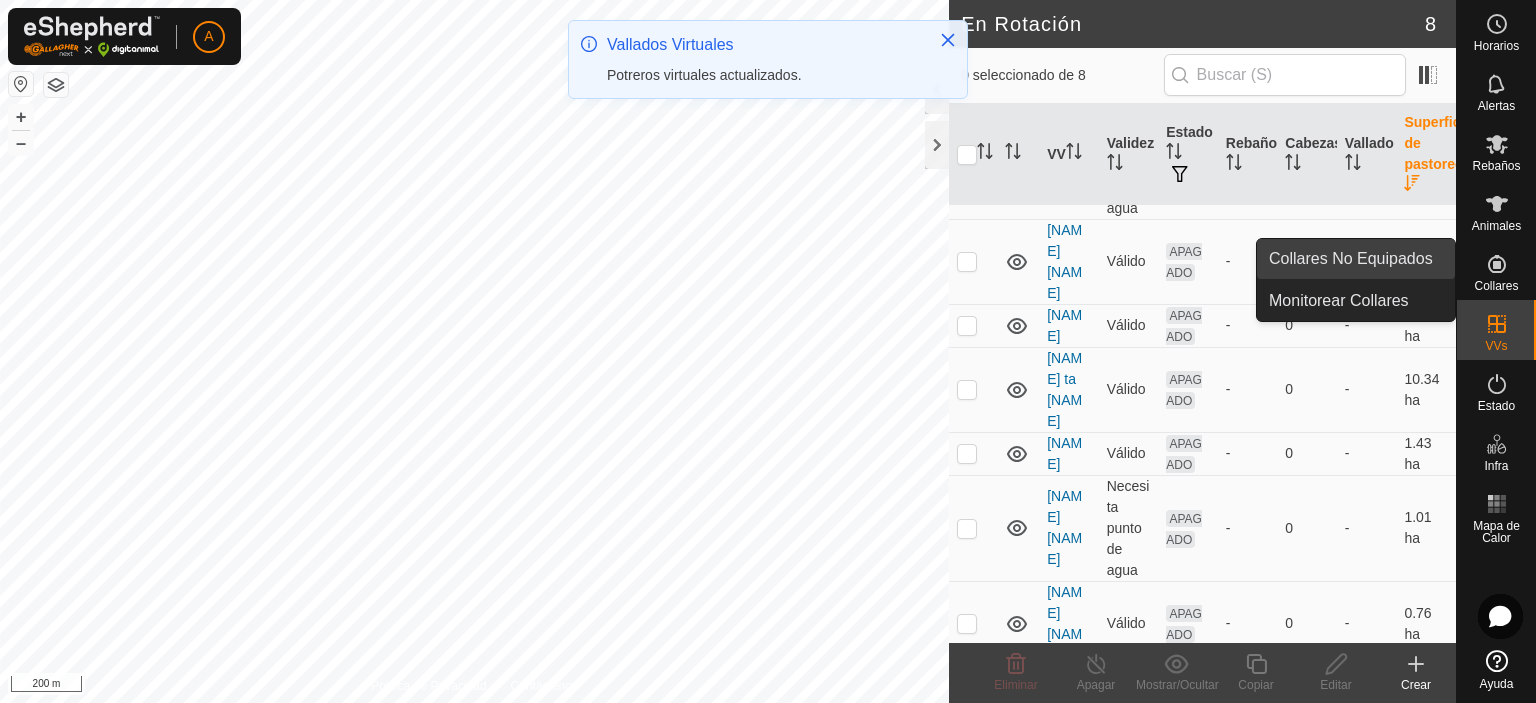 scroll, scrollTop: 0, scrollLeft: 0, axis: both 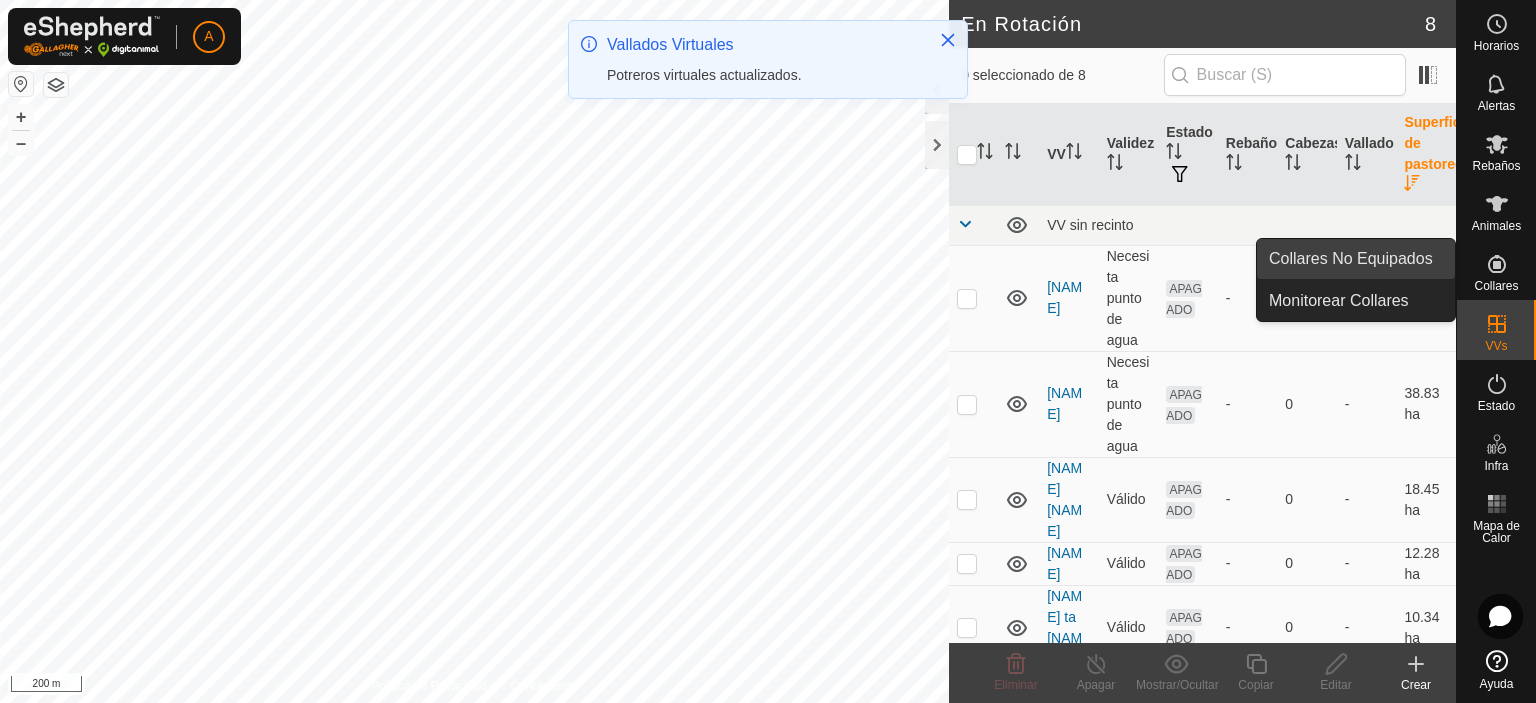 click on "Collares No Equipados" at bounding box center [1356, 259] 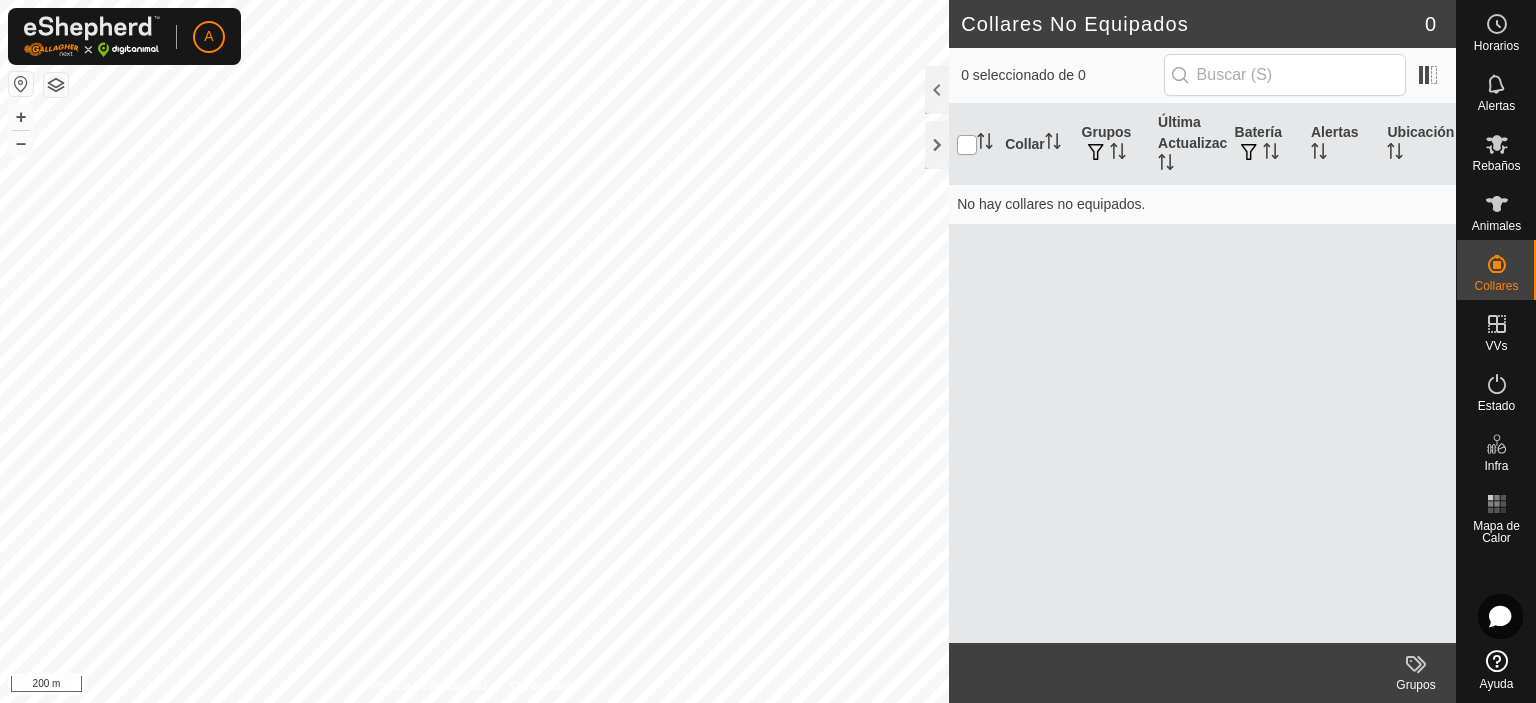 click at bounding box center (967, 145) 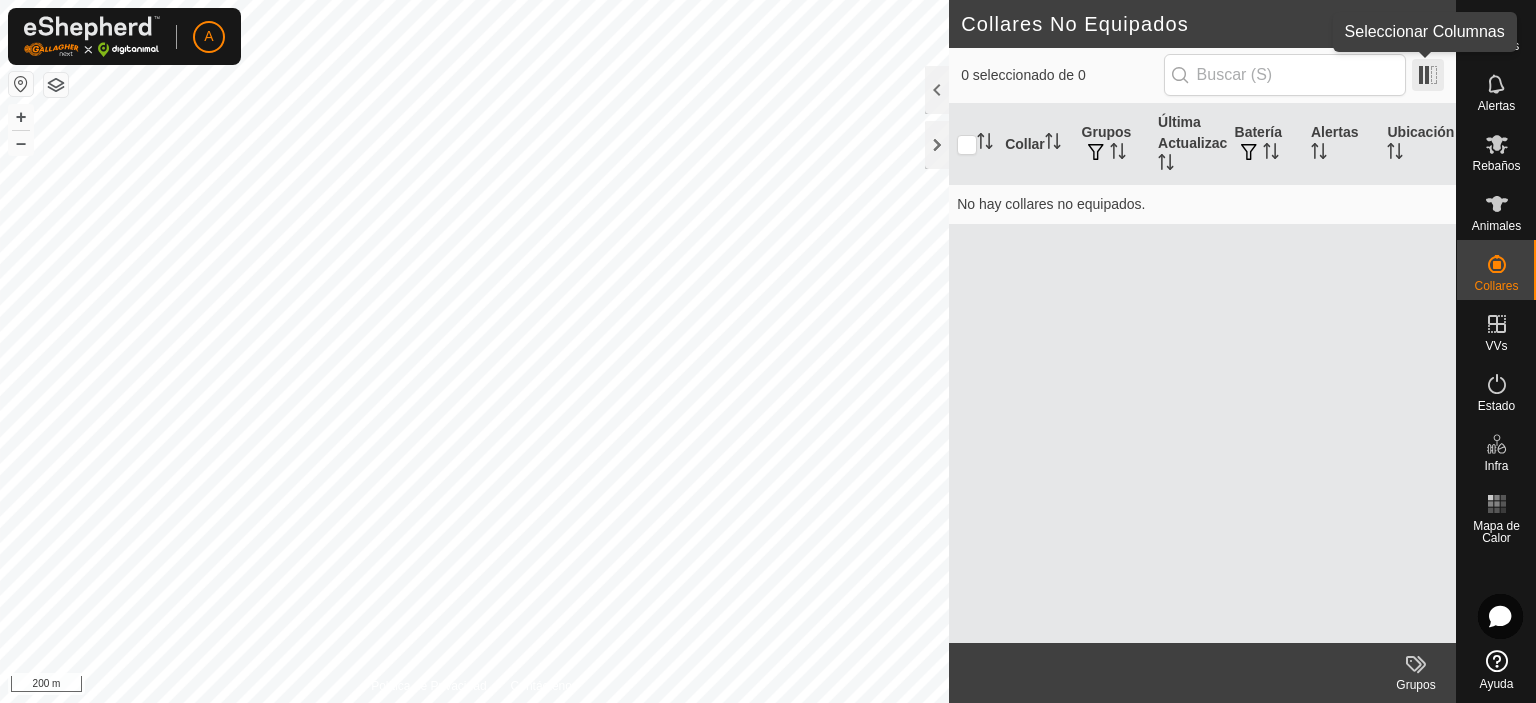 click at bounding box center (1428, 75) 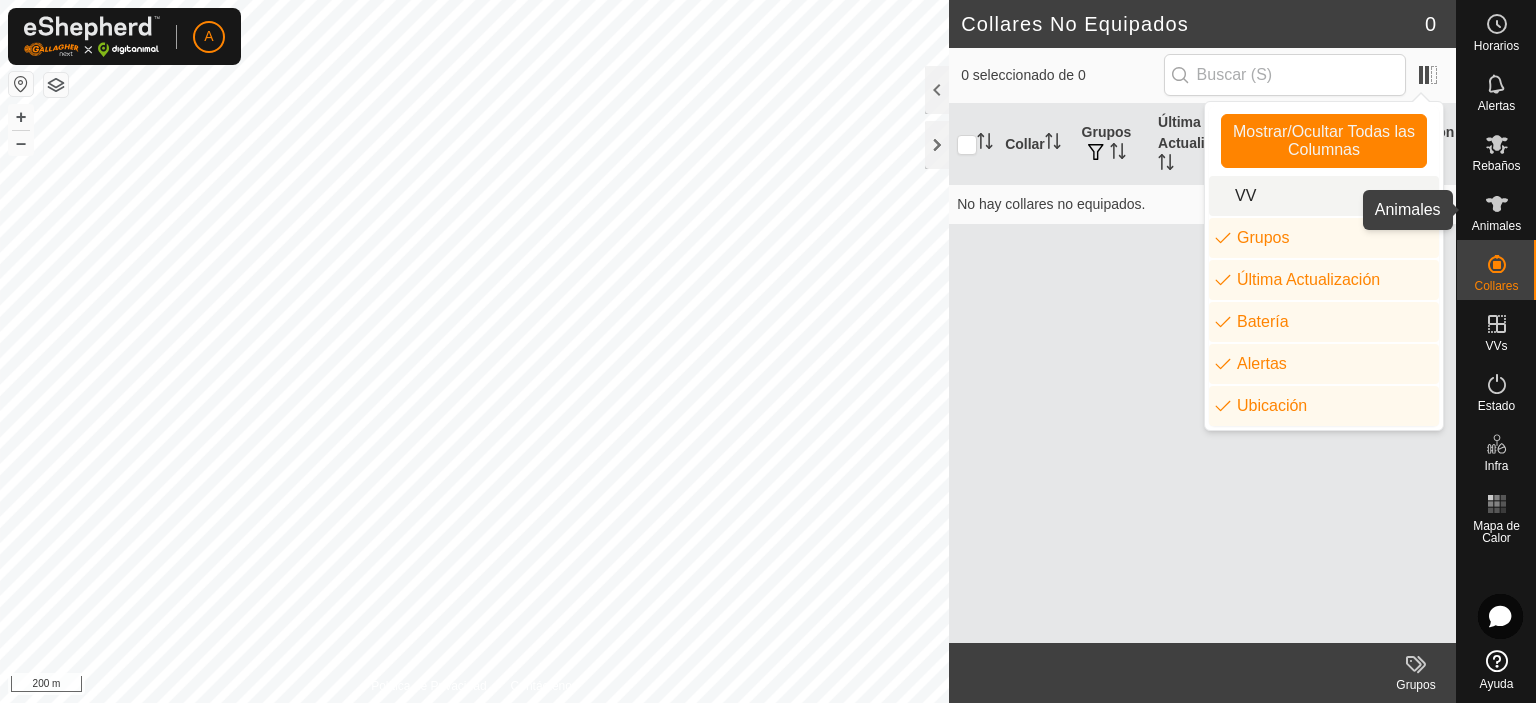 click 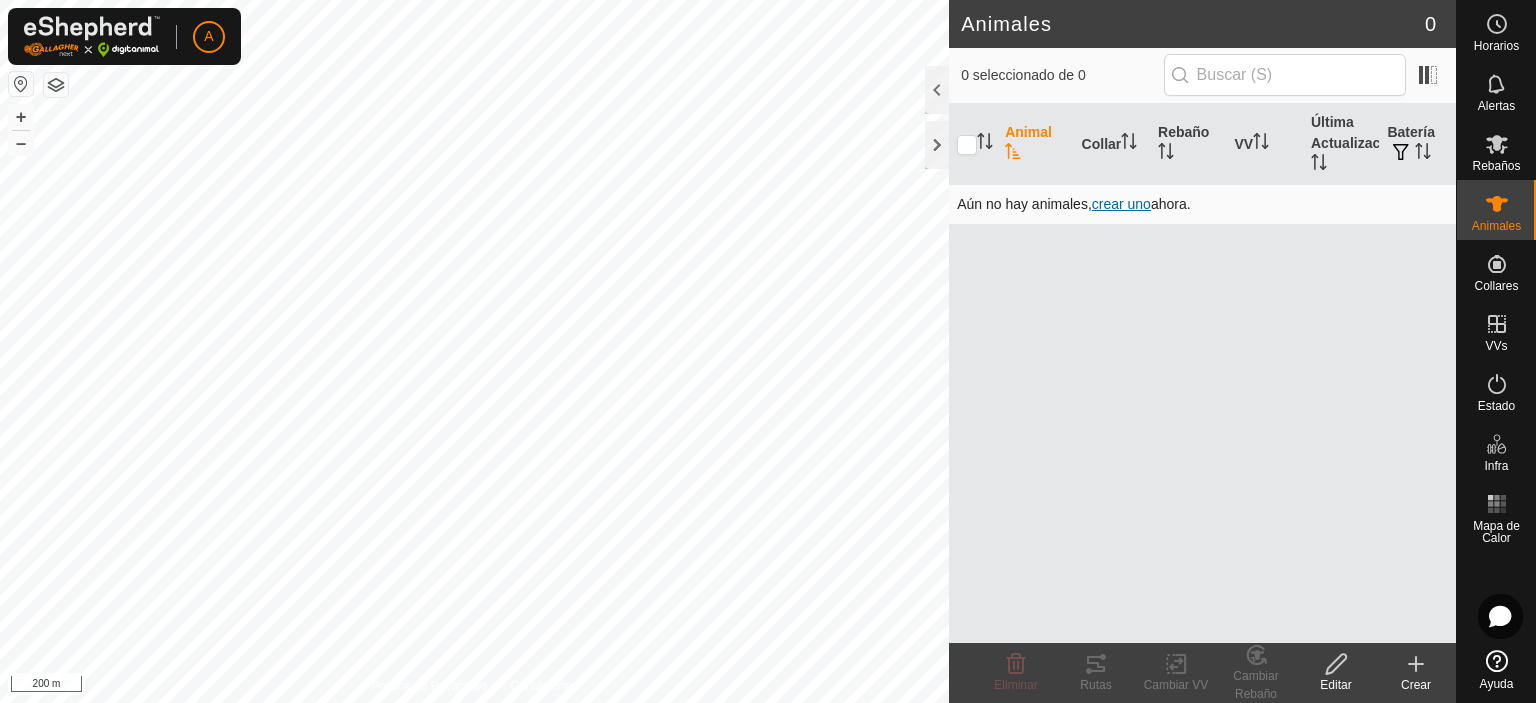 click on "crear uno" at bounding box center [1121, 204] 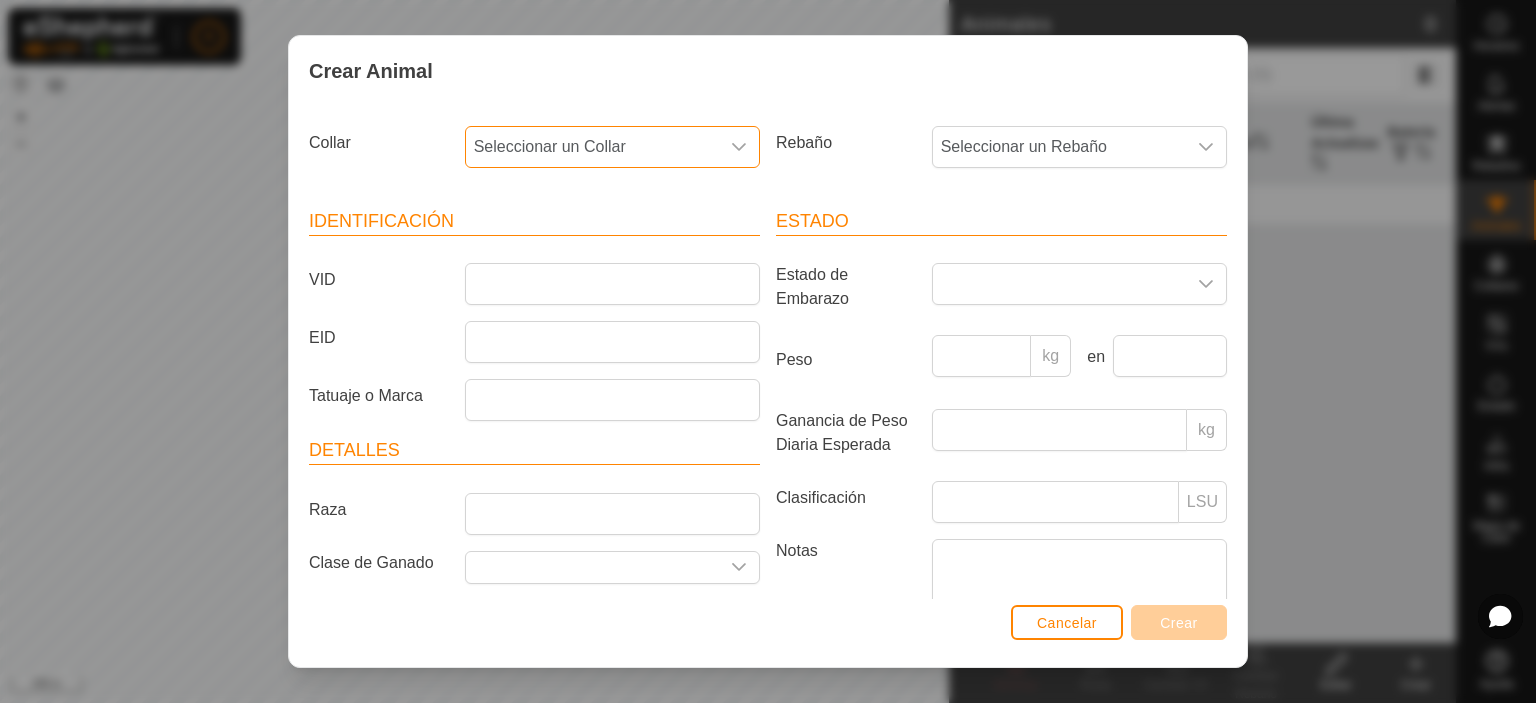click on "Seleccionar un Collar" at bounding box center [592, 147] 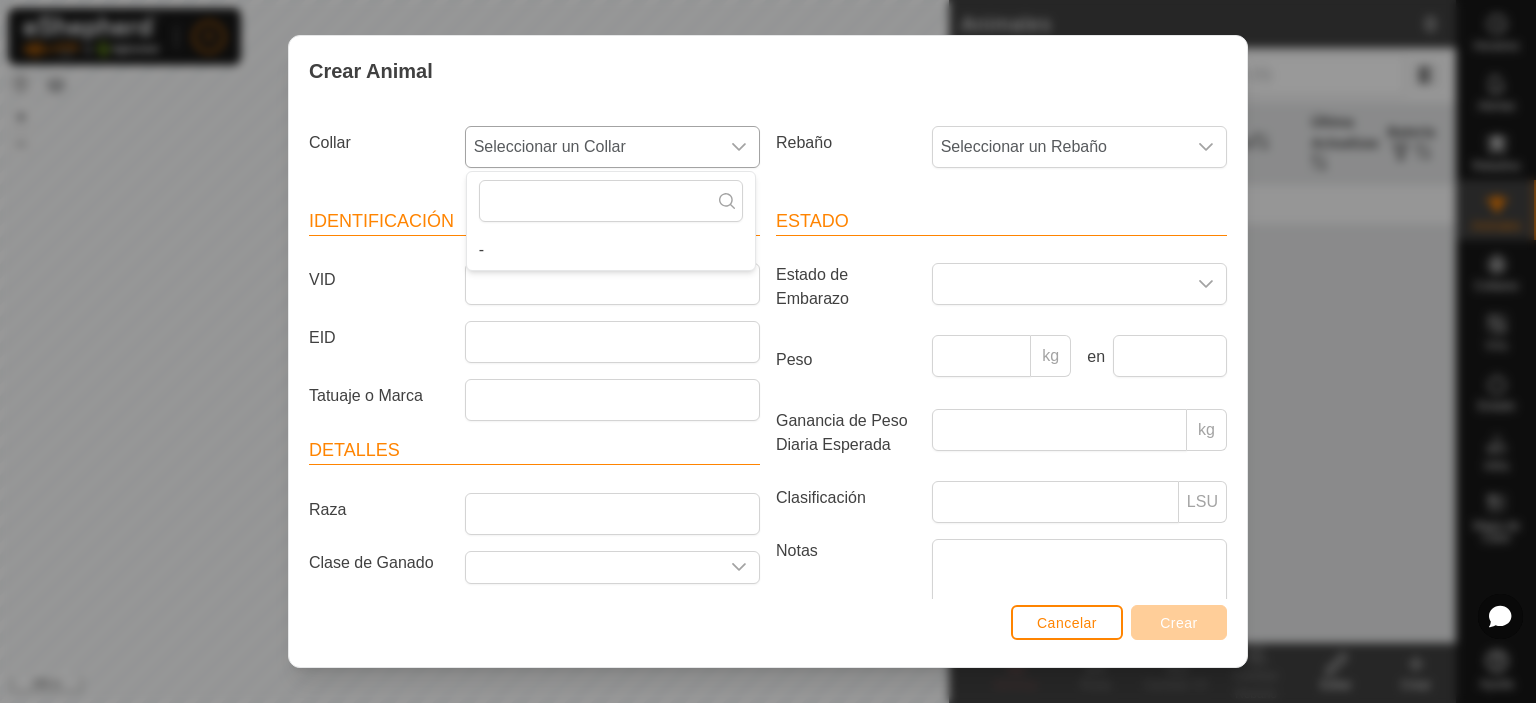 click on "-" at bounding box center [611, 250] 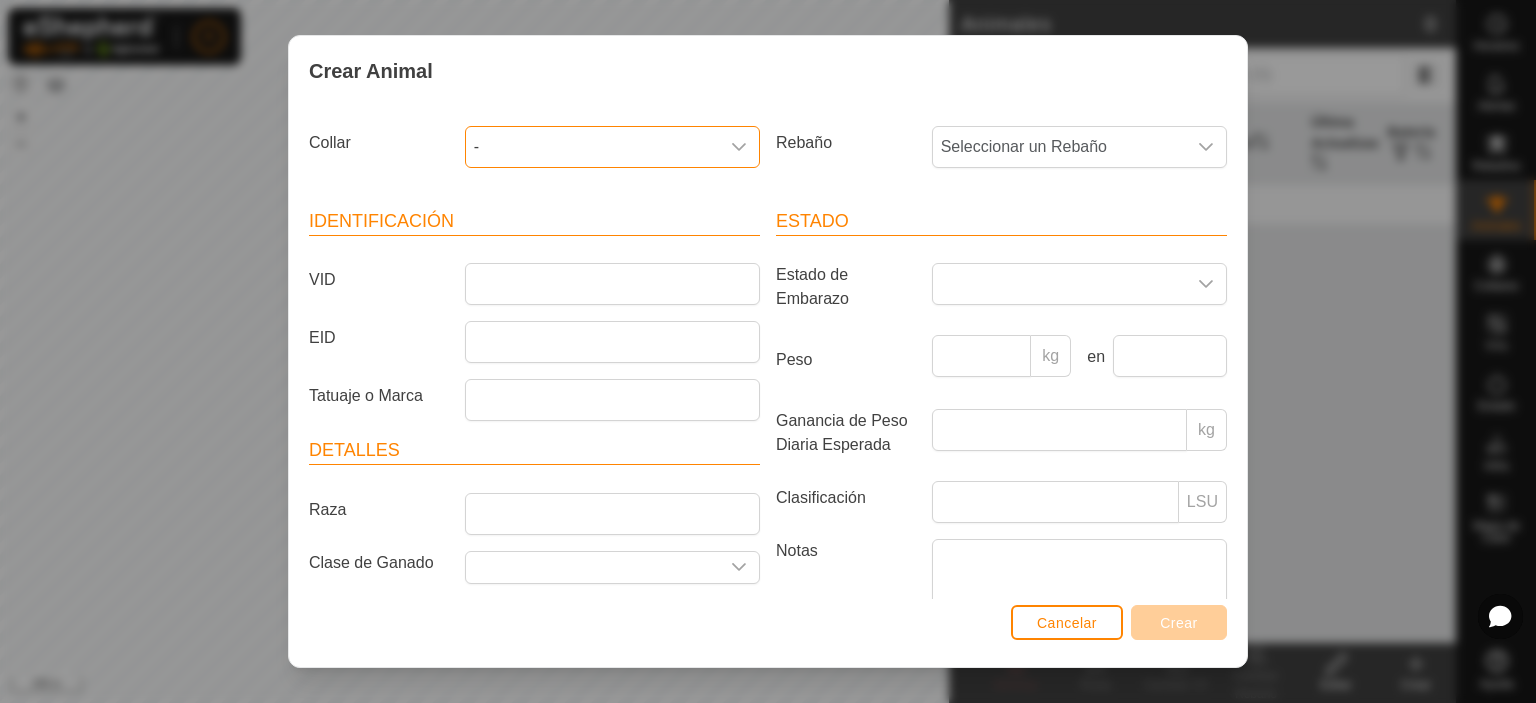 click on "-" at bounding box center (592, 147) 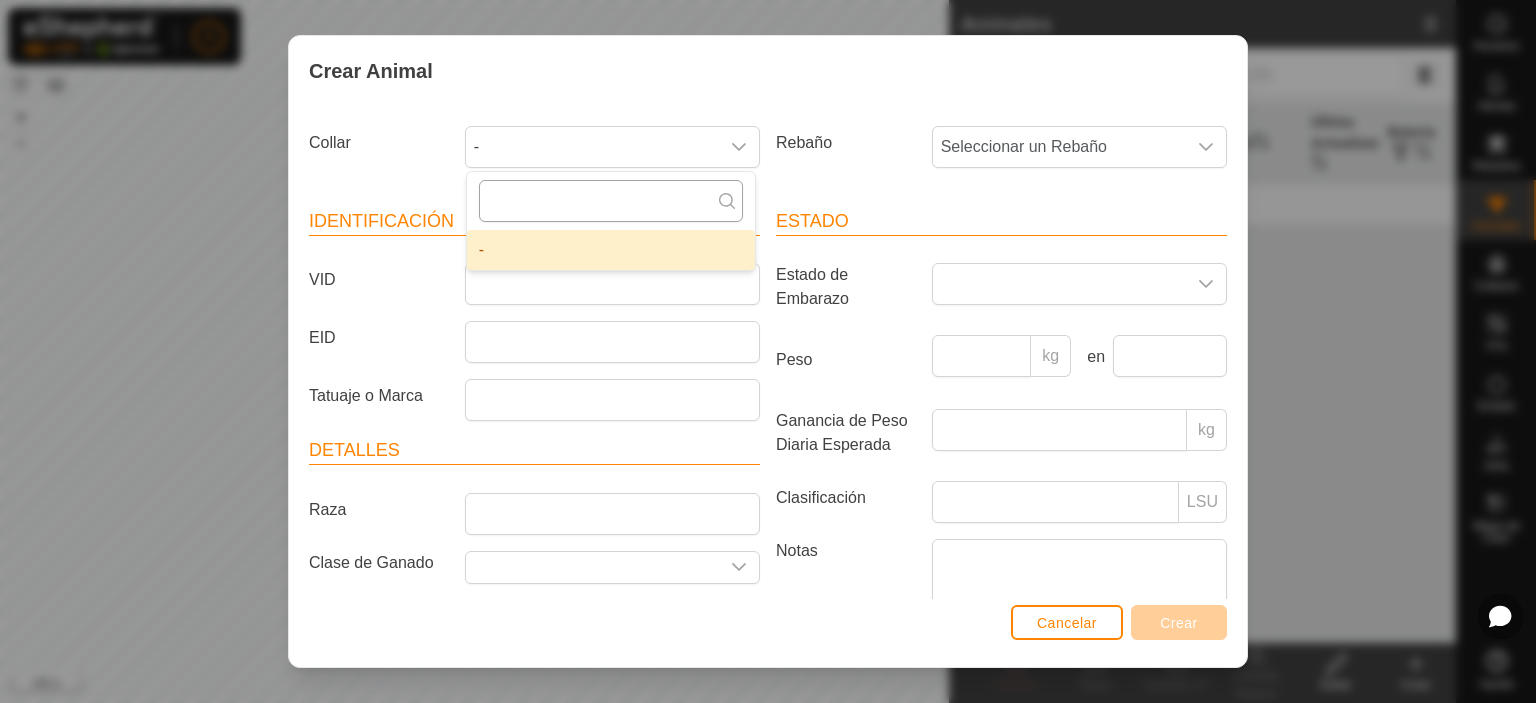 type on "6" 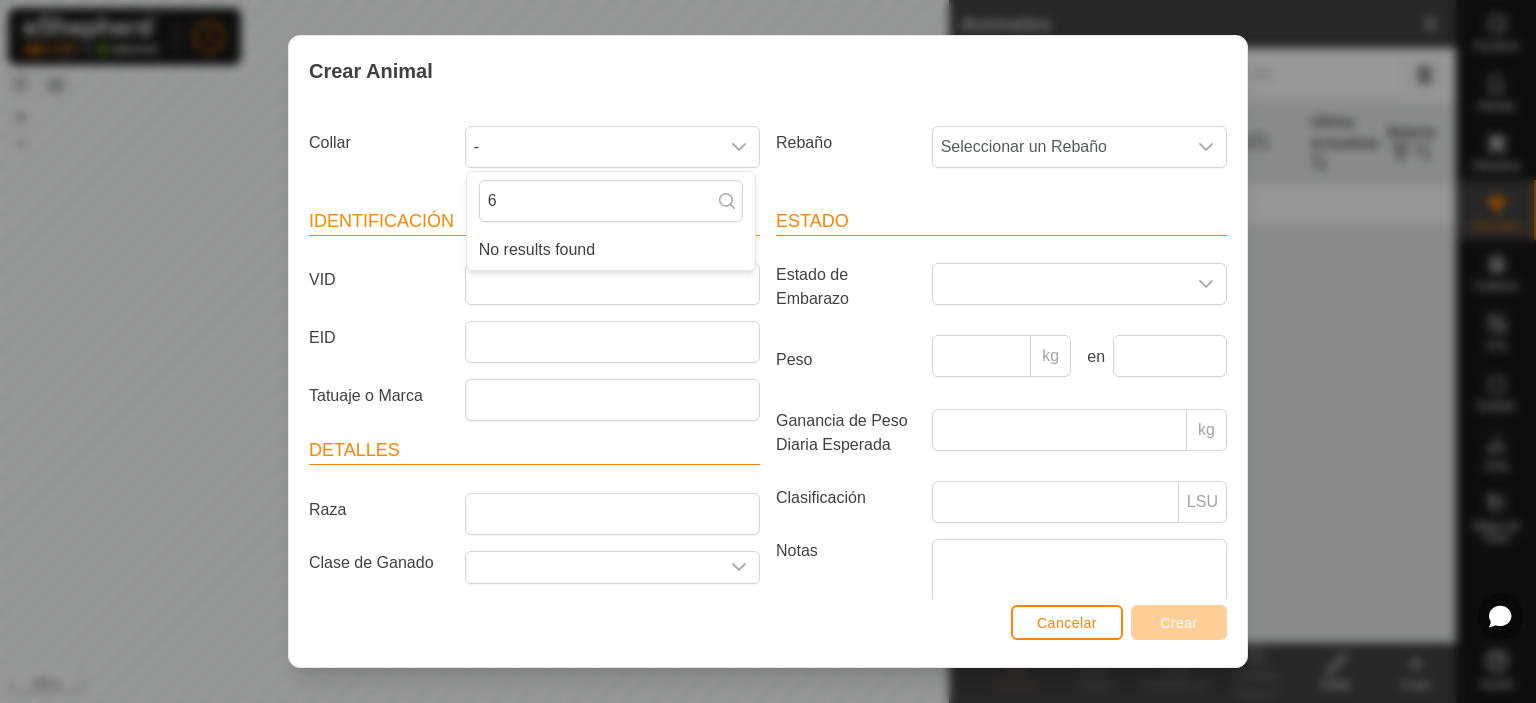 type 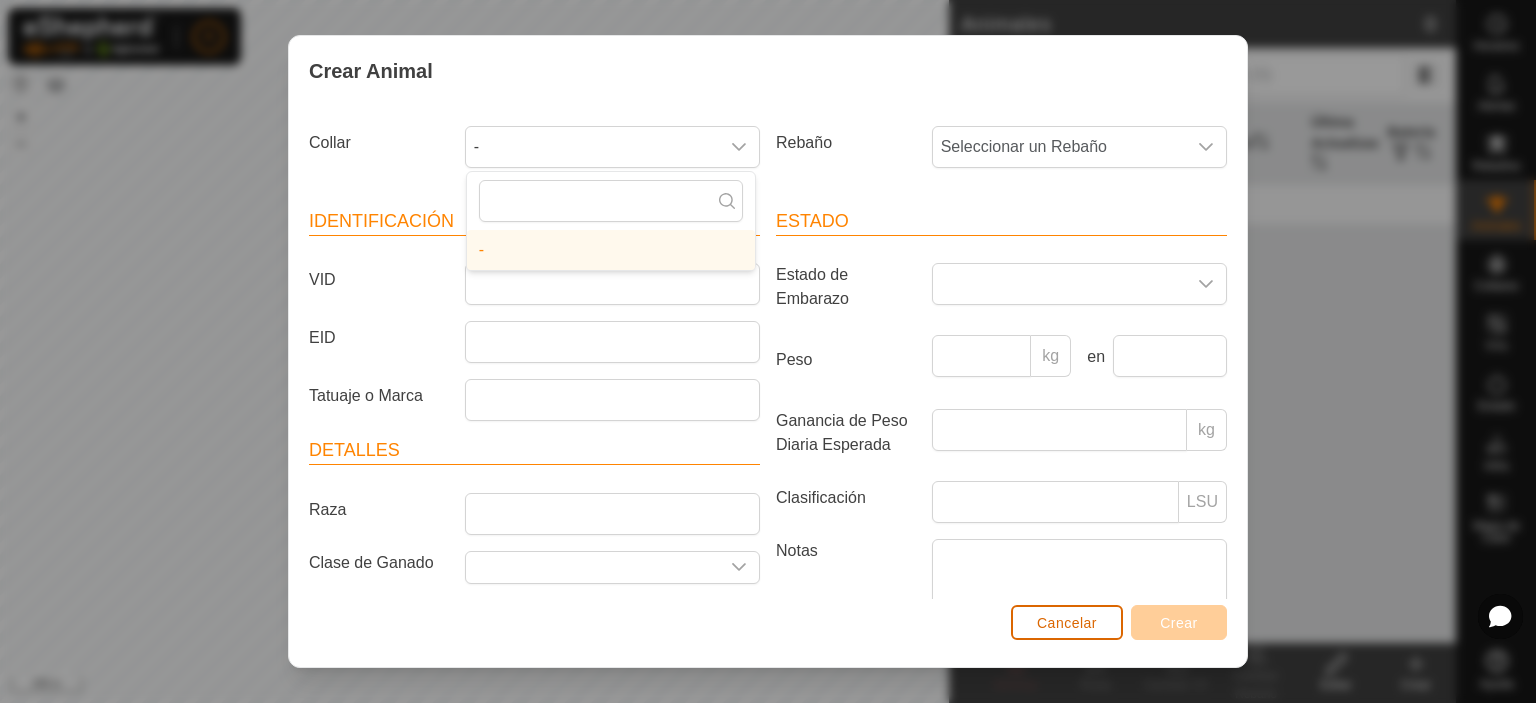 click on "Cancelar" at bounding box center [1067, 623] 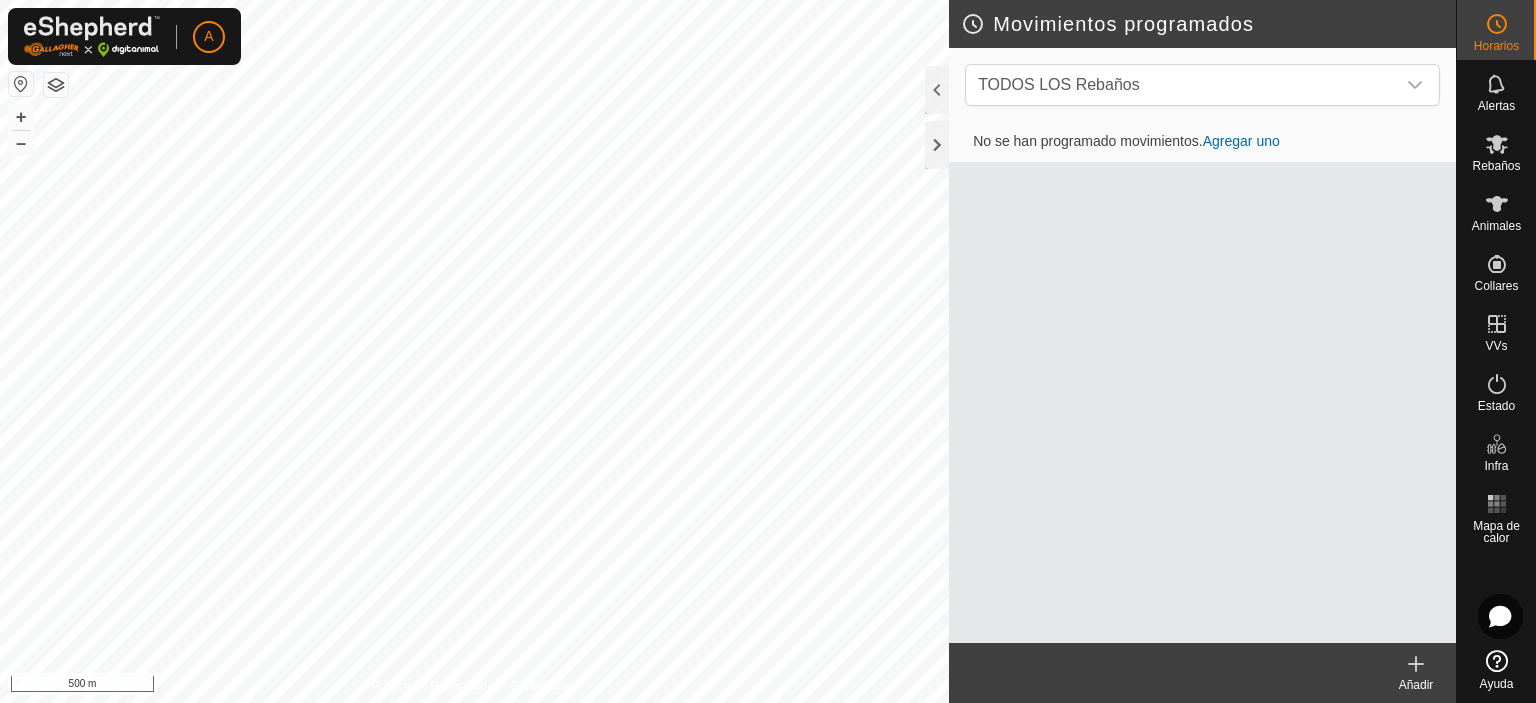 scroll, scrollTop: 0, scrollLeft: 0, axis: both 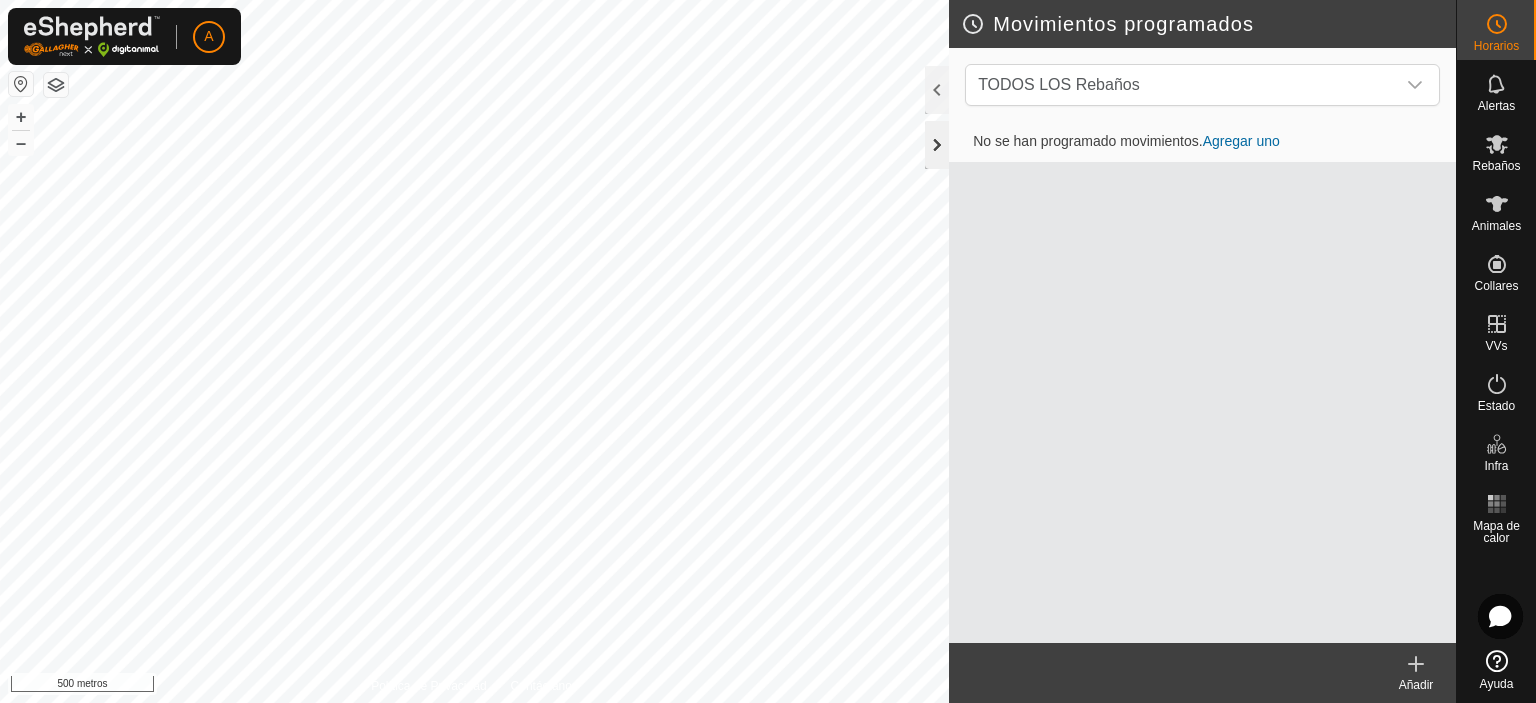 click 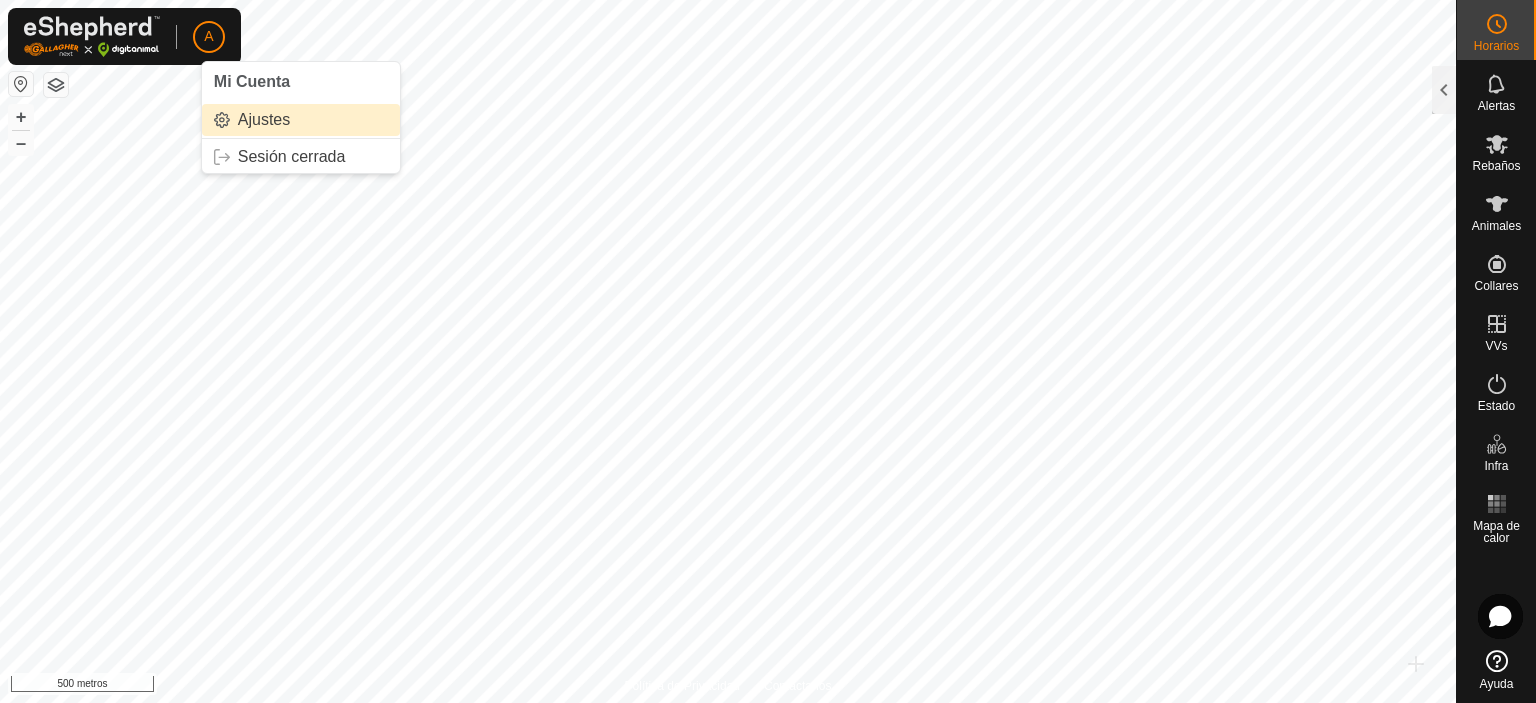 click on "Ajustes" at bounding box center (301, 120) 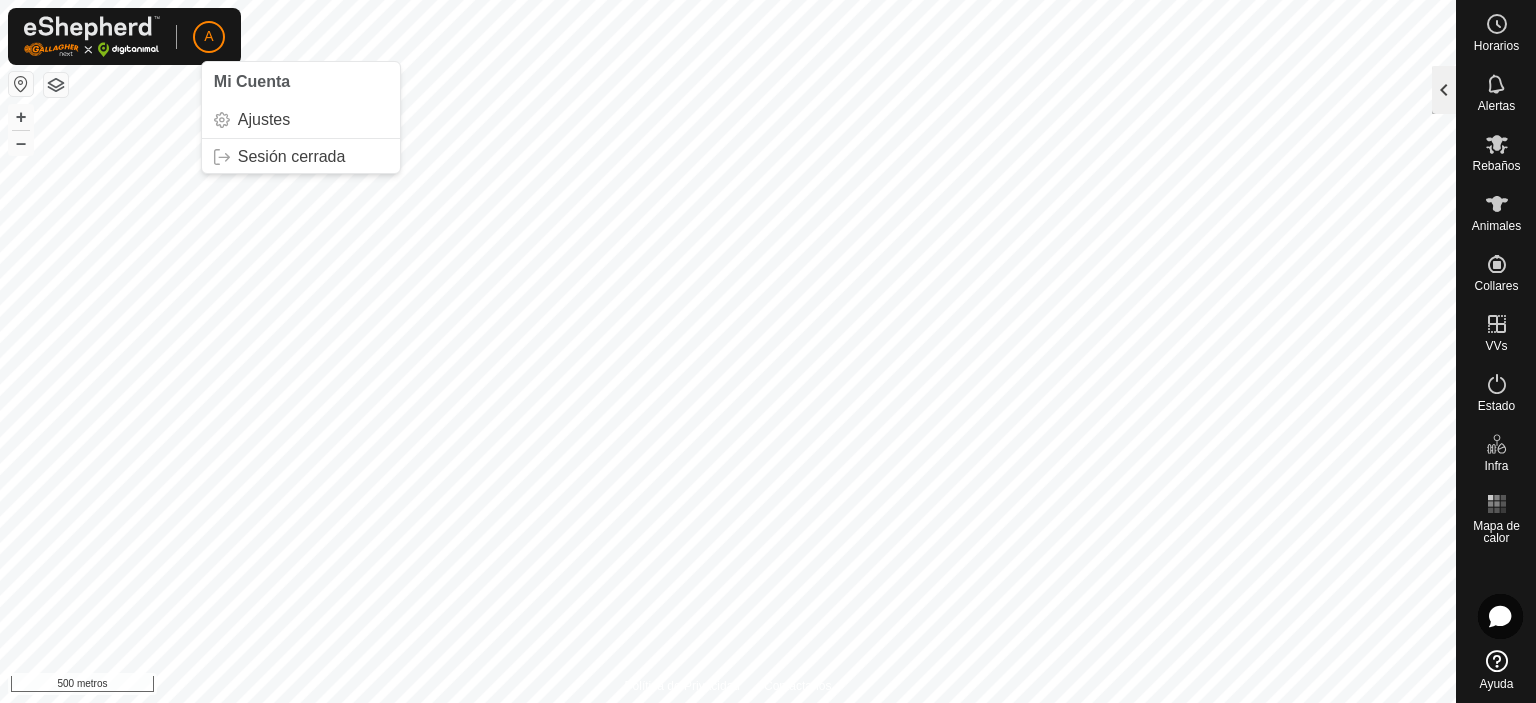 click 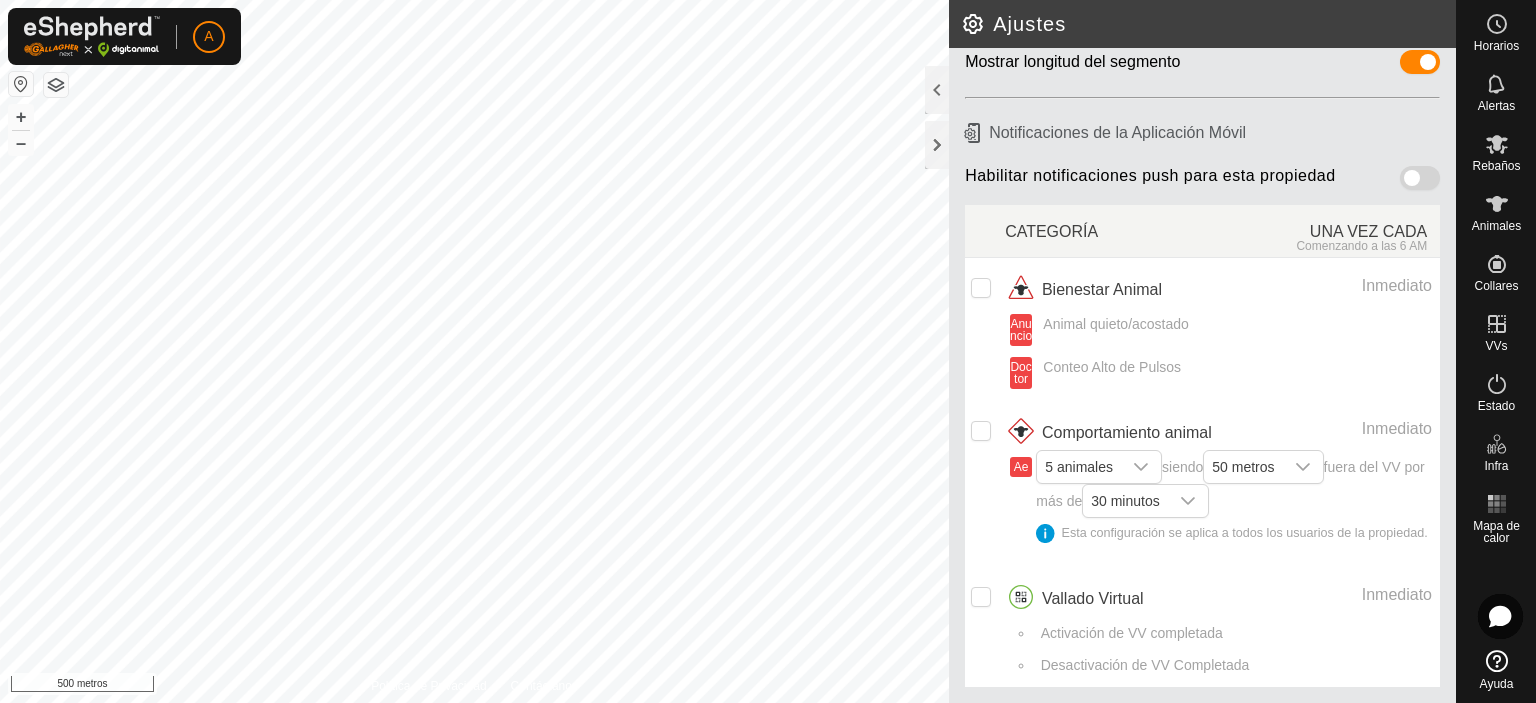 scroll, scrollTop: 174, scrollLeft: 0, axis: vertical 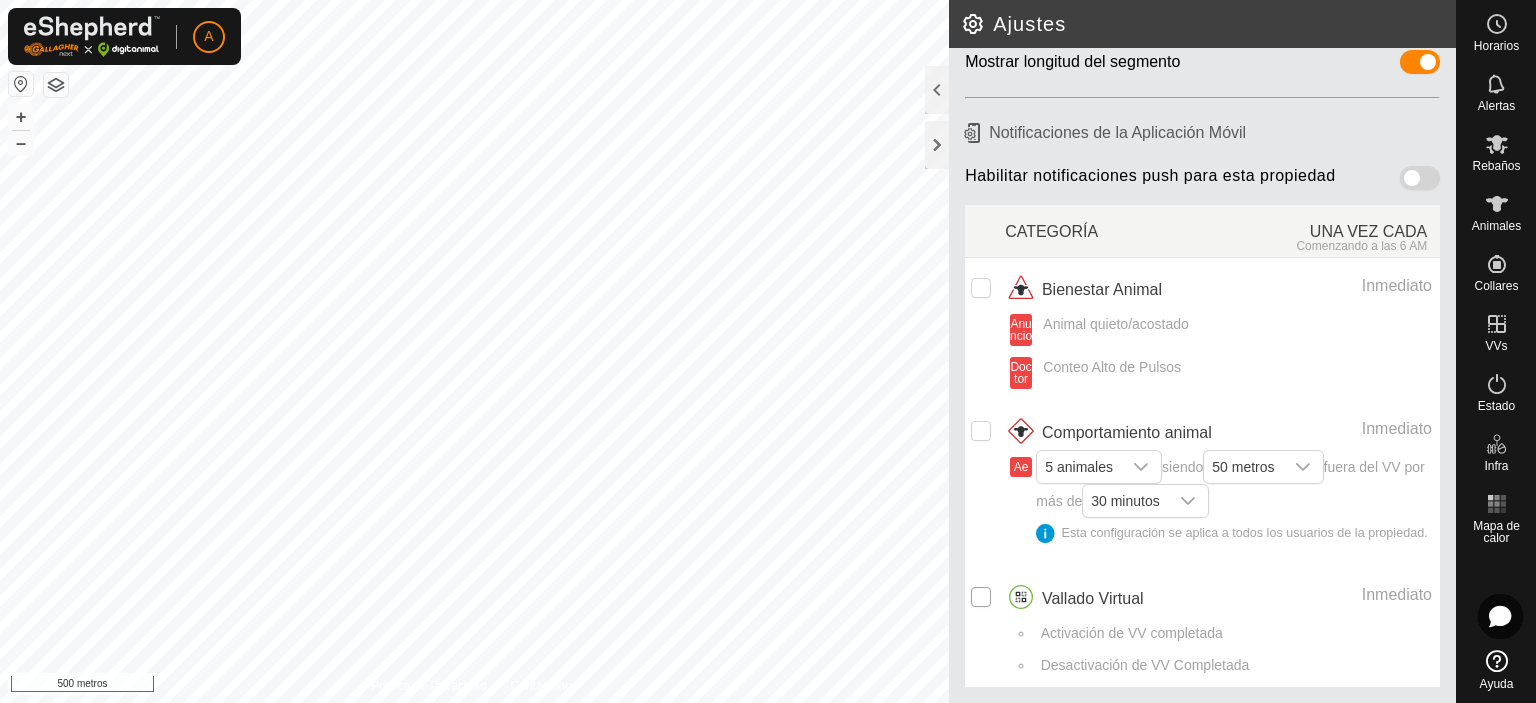 click at bounding box center [981, 597] 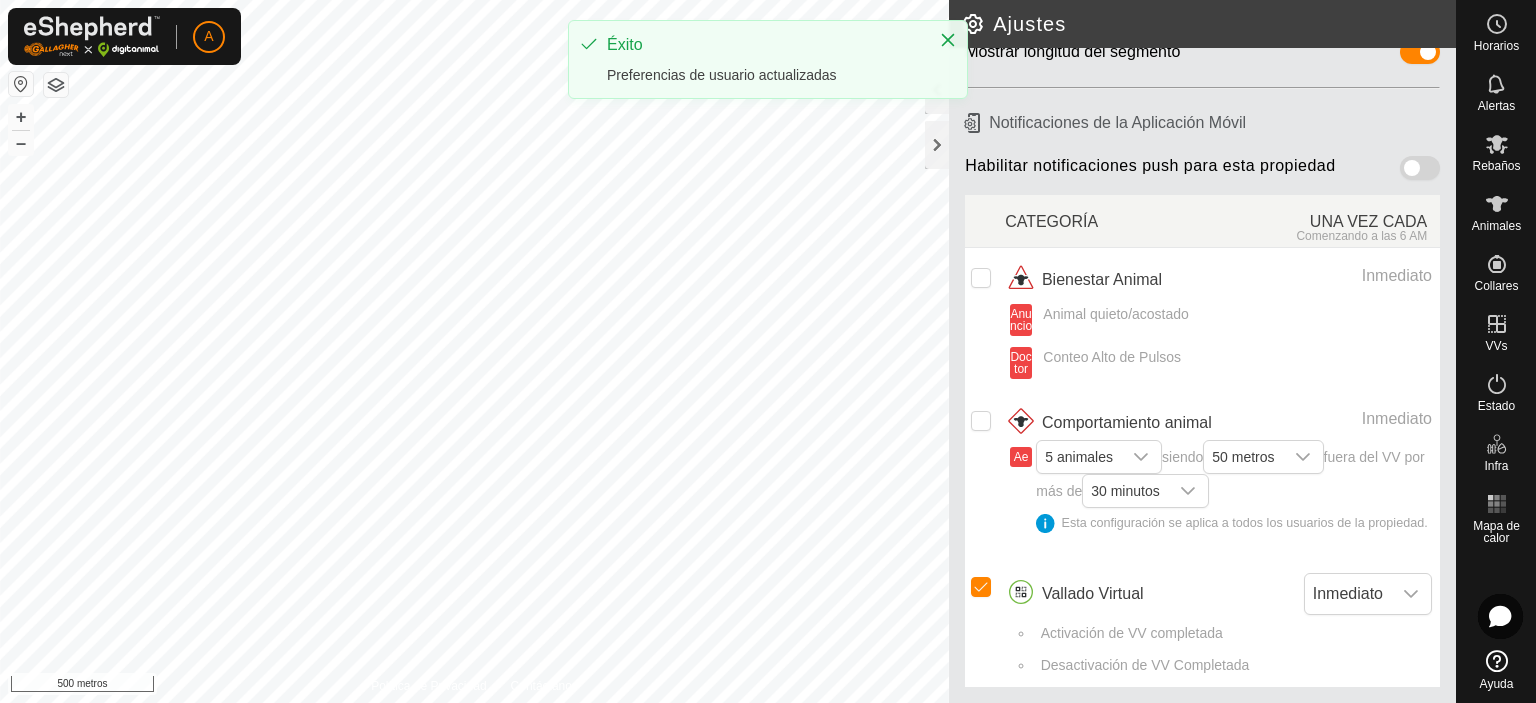 click at bounding box center (981, 421) 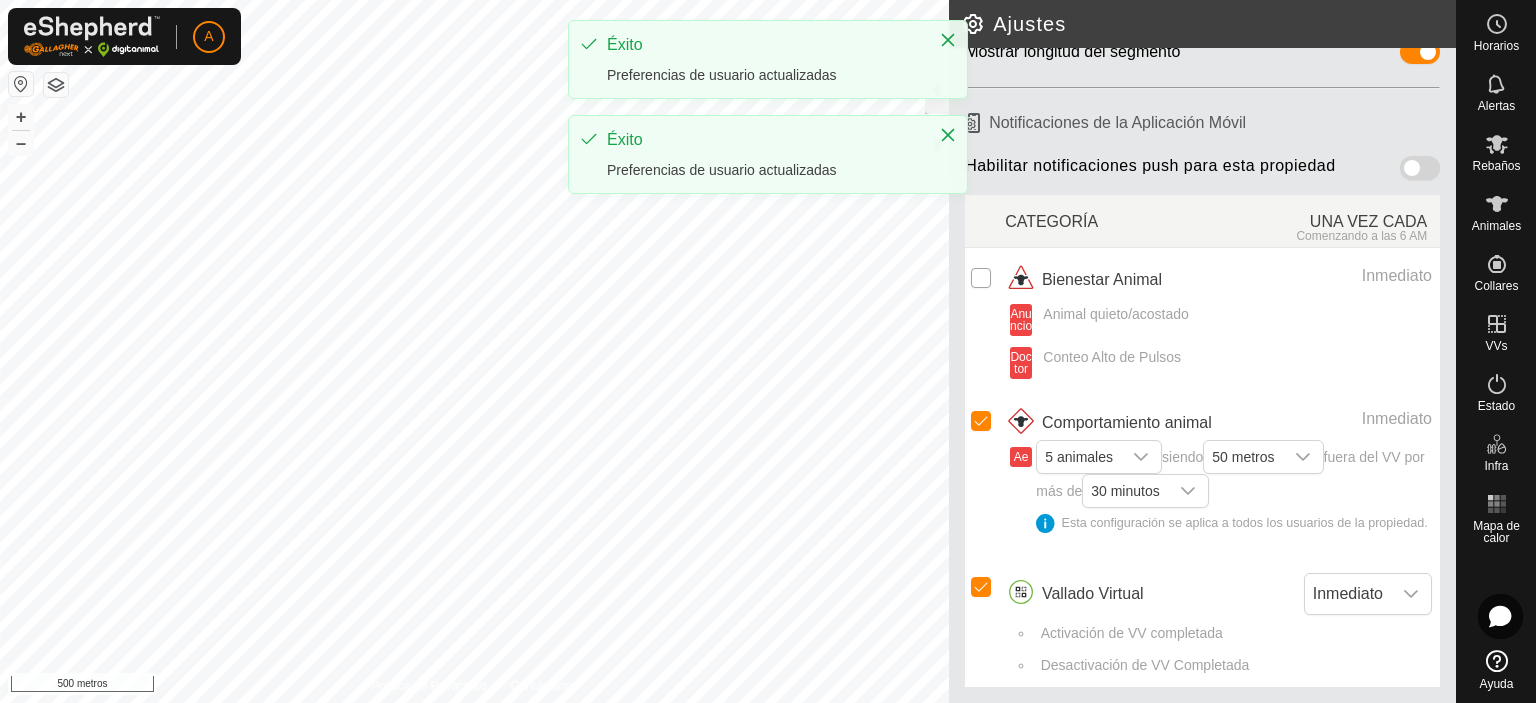 click at bounding box center (981, 278) 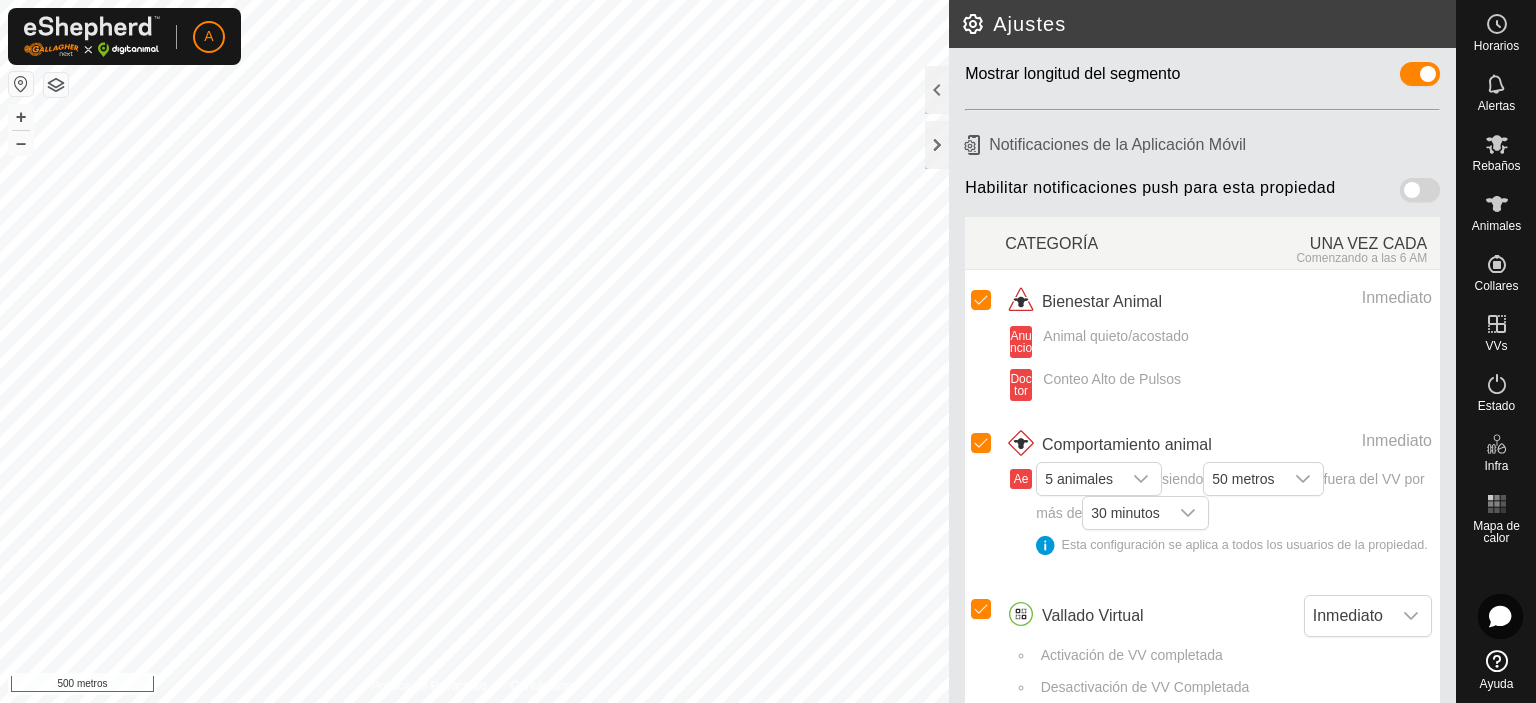 scroll, scrollTop: 184, scrollLeft: 0, axis: vertical 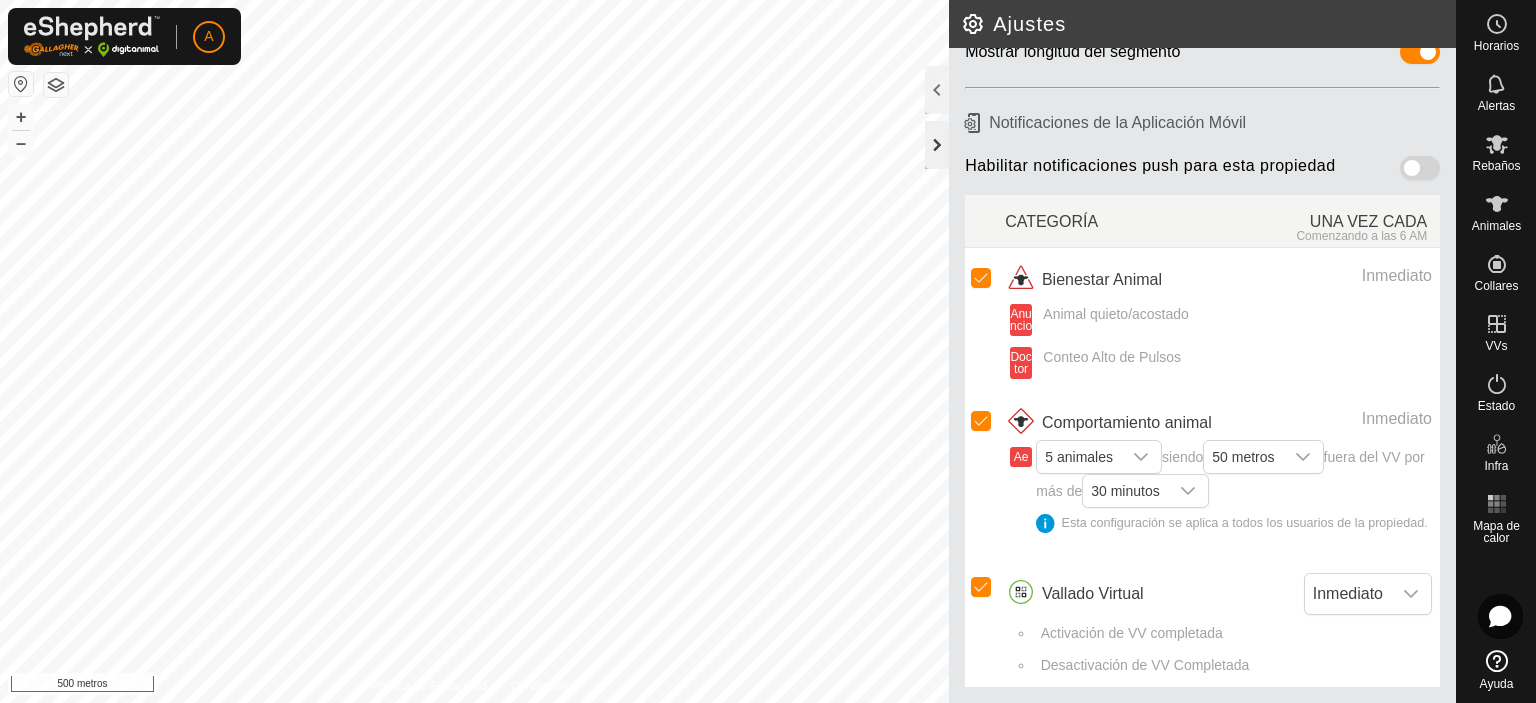 click 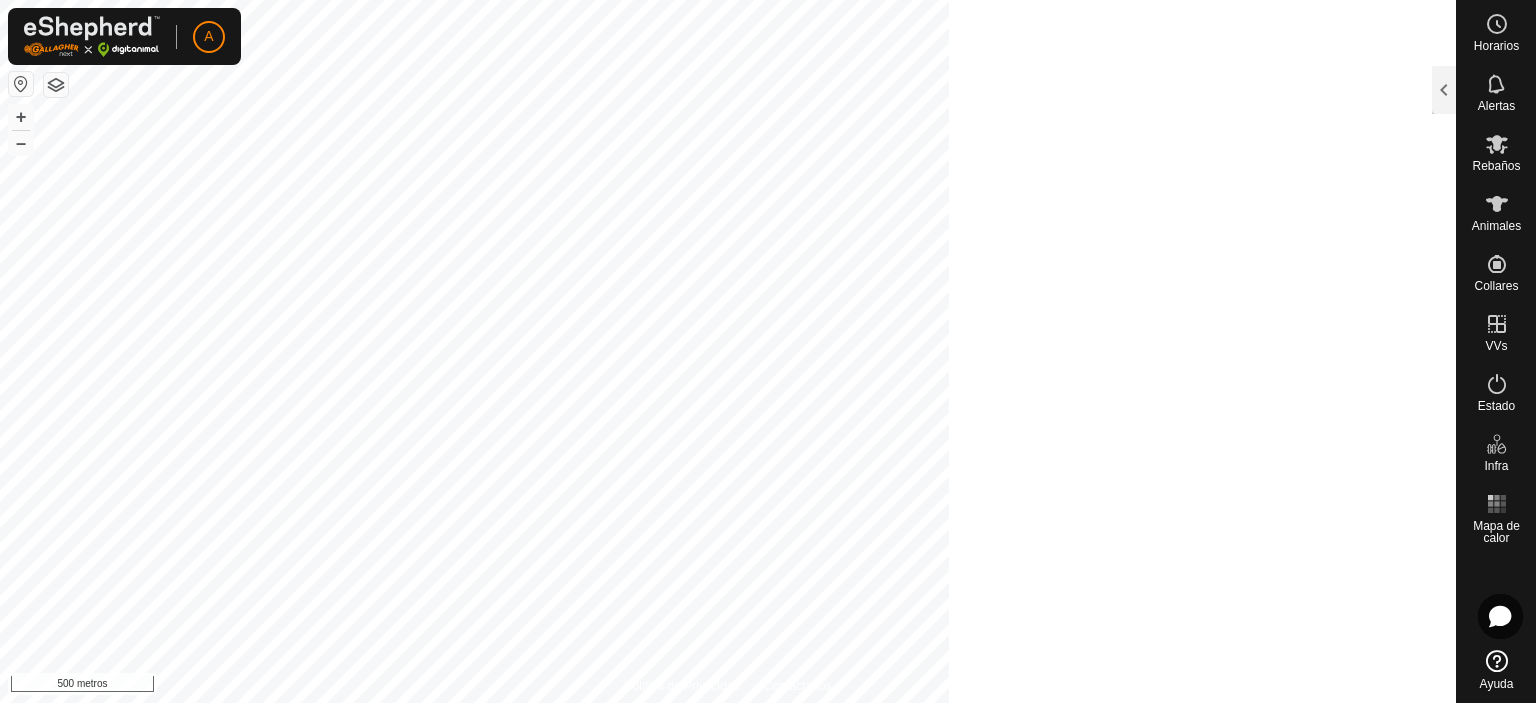 scroll, scrollTop: 273, scrollLeft: 0, axis: vertical 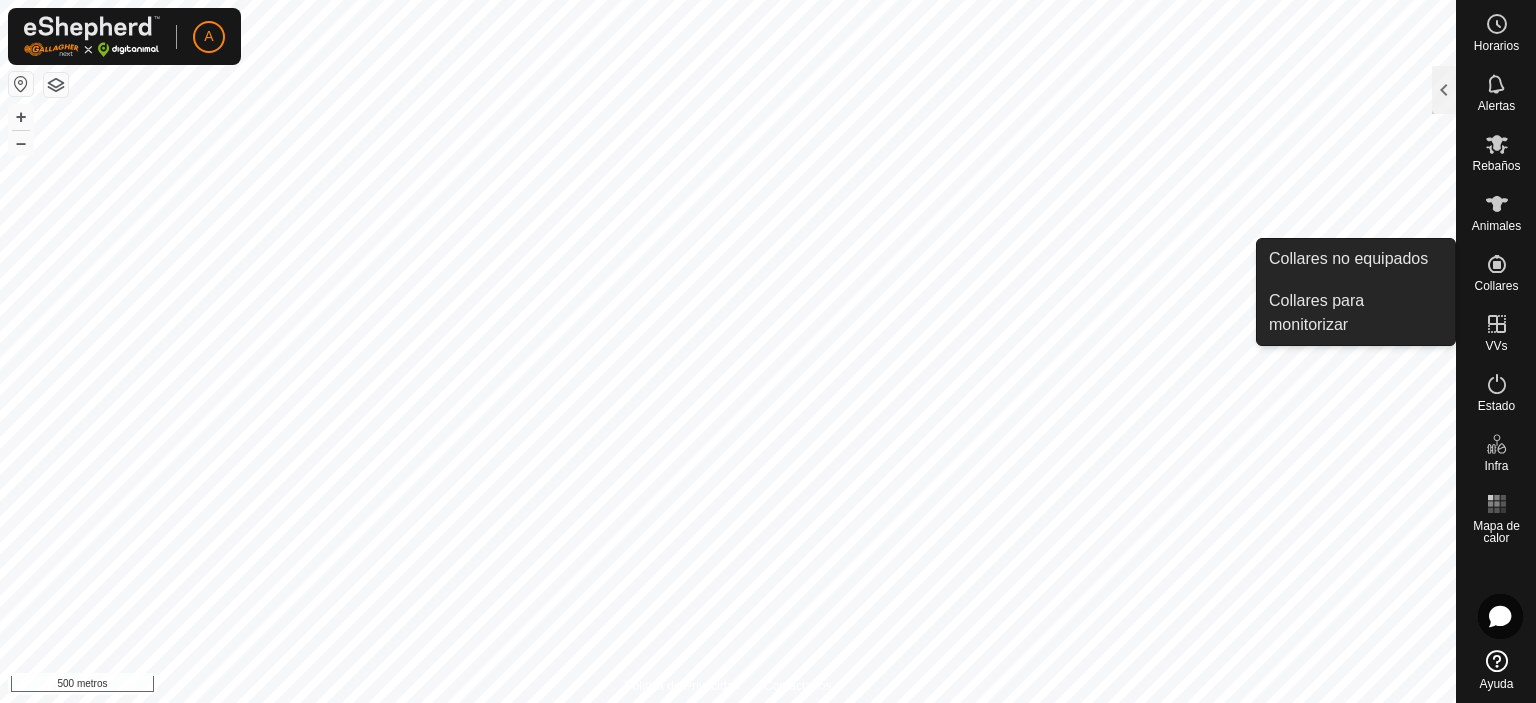 click 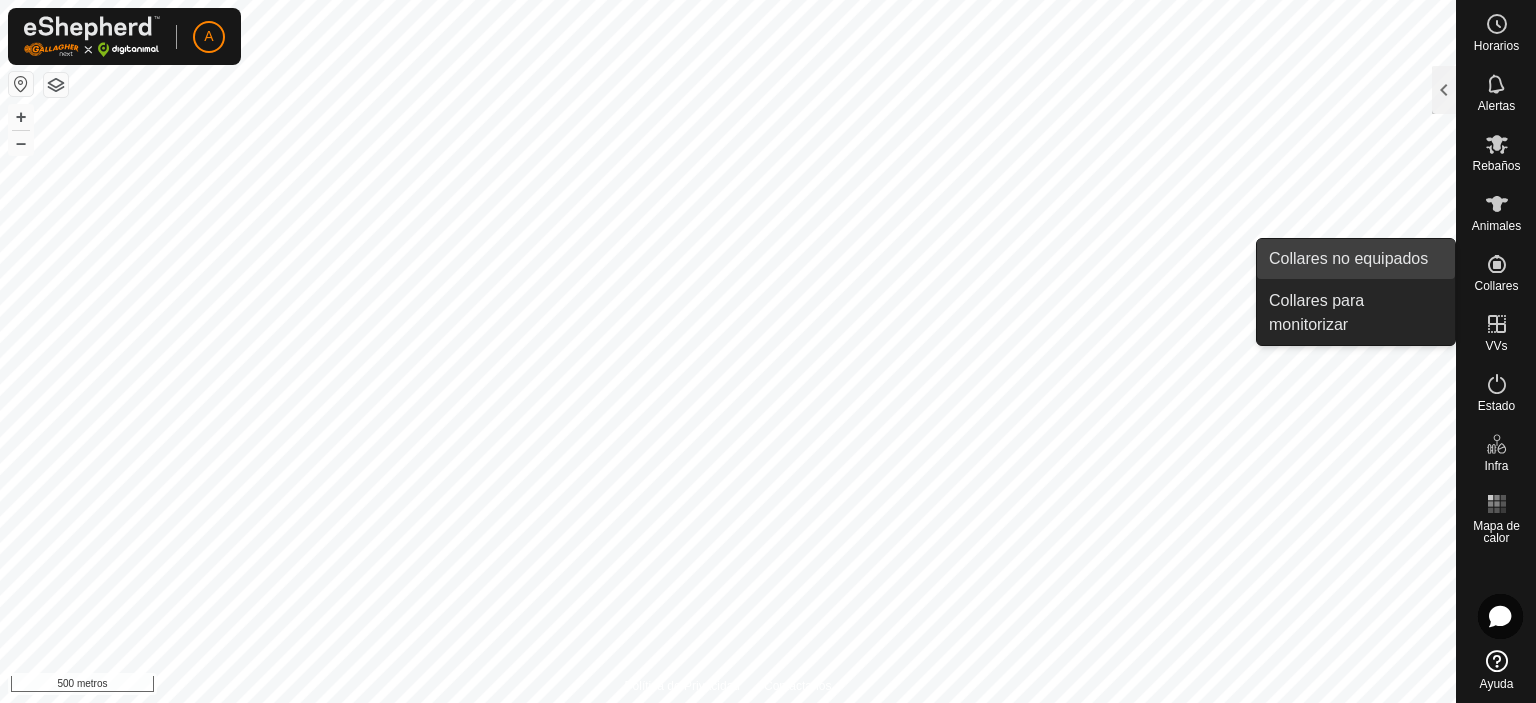 click on "Collares no equipados" at bounding box center (1356, 259) 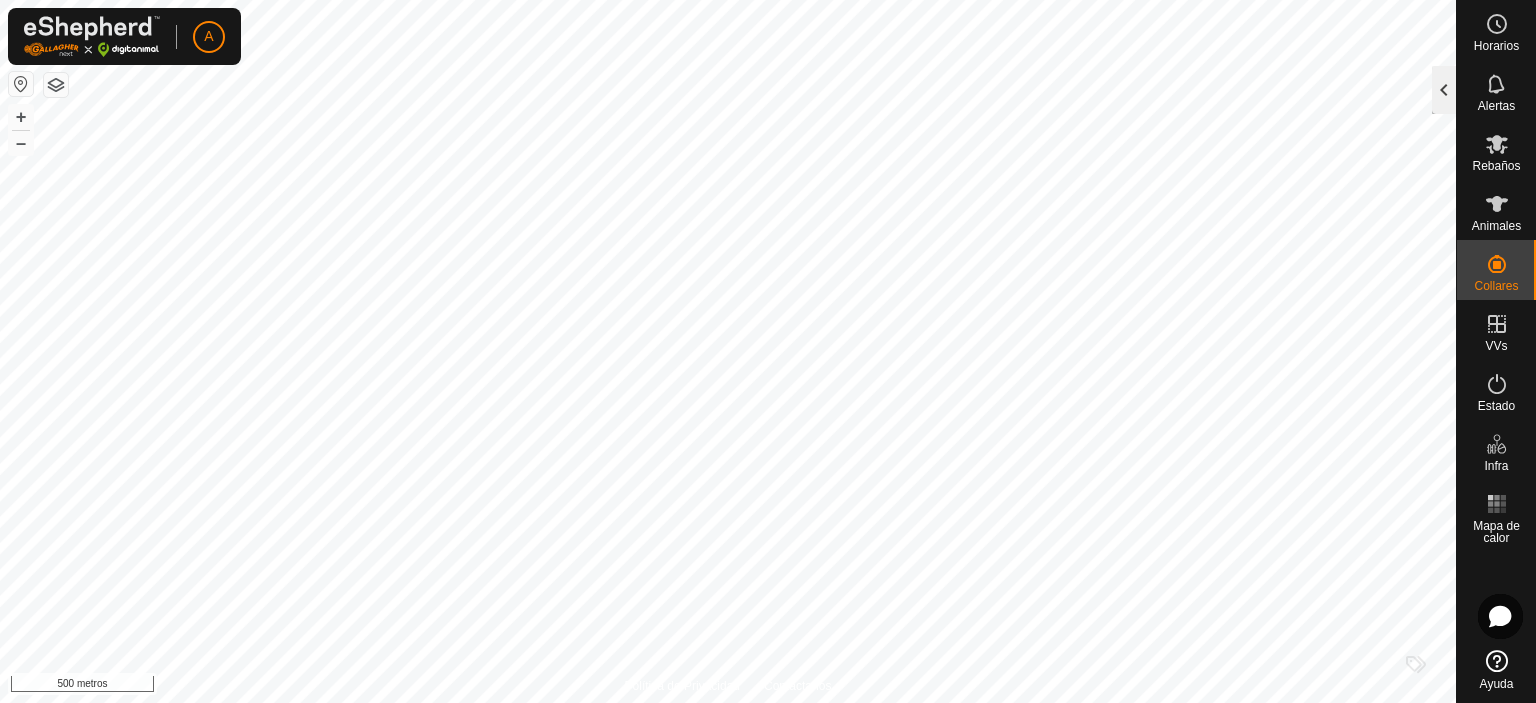 click 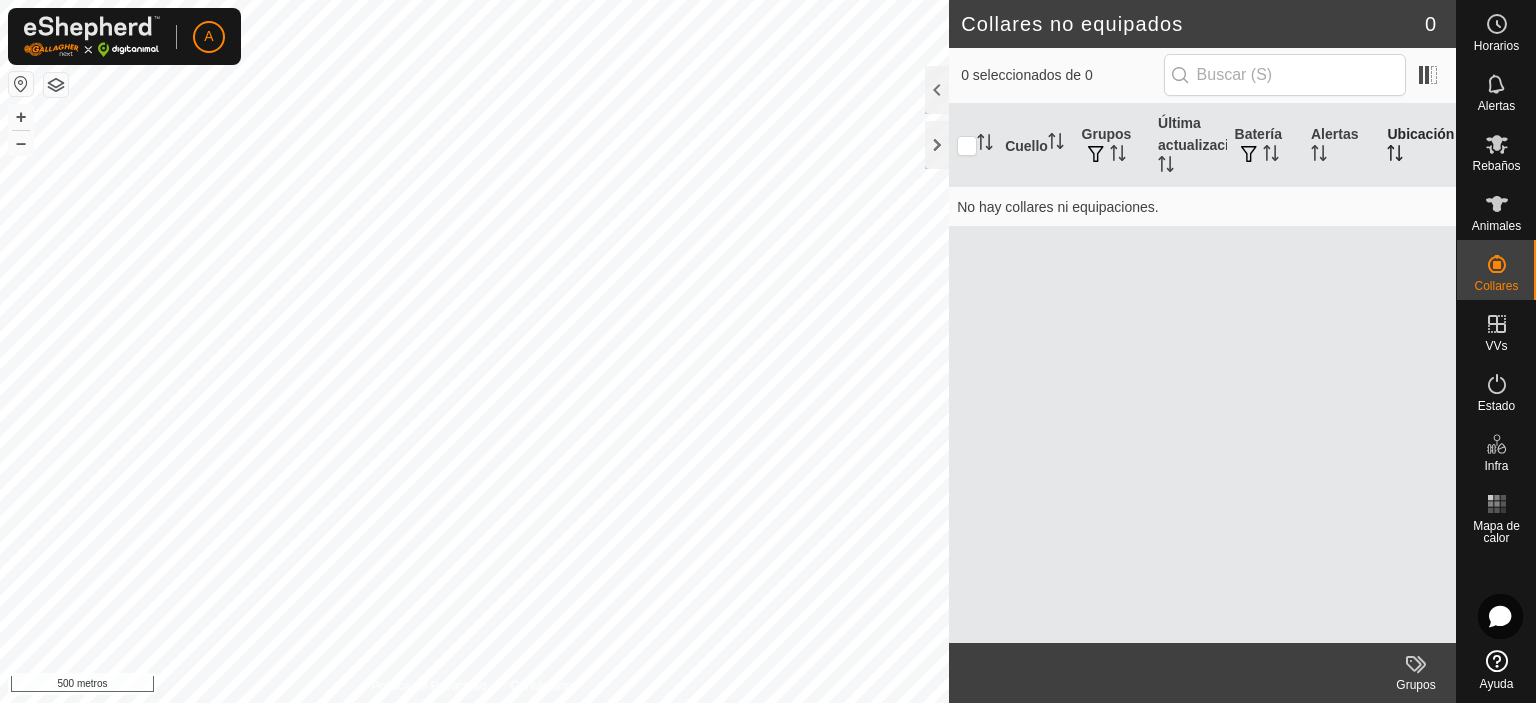 click on "Ubicación" at bounding box center (1417, 145) 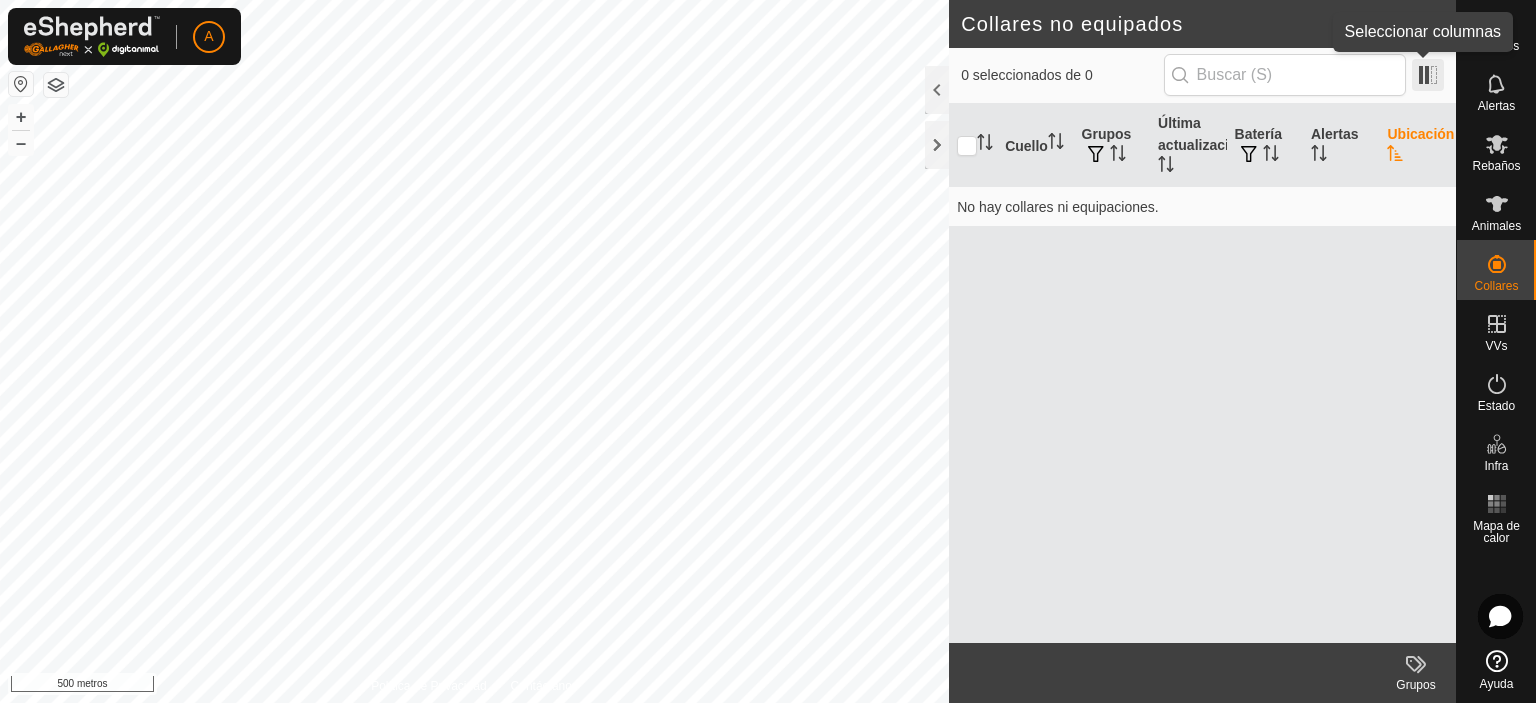 click at bounding box center (1428, 75) 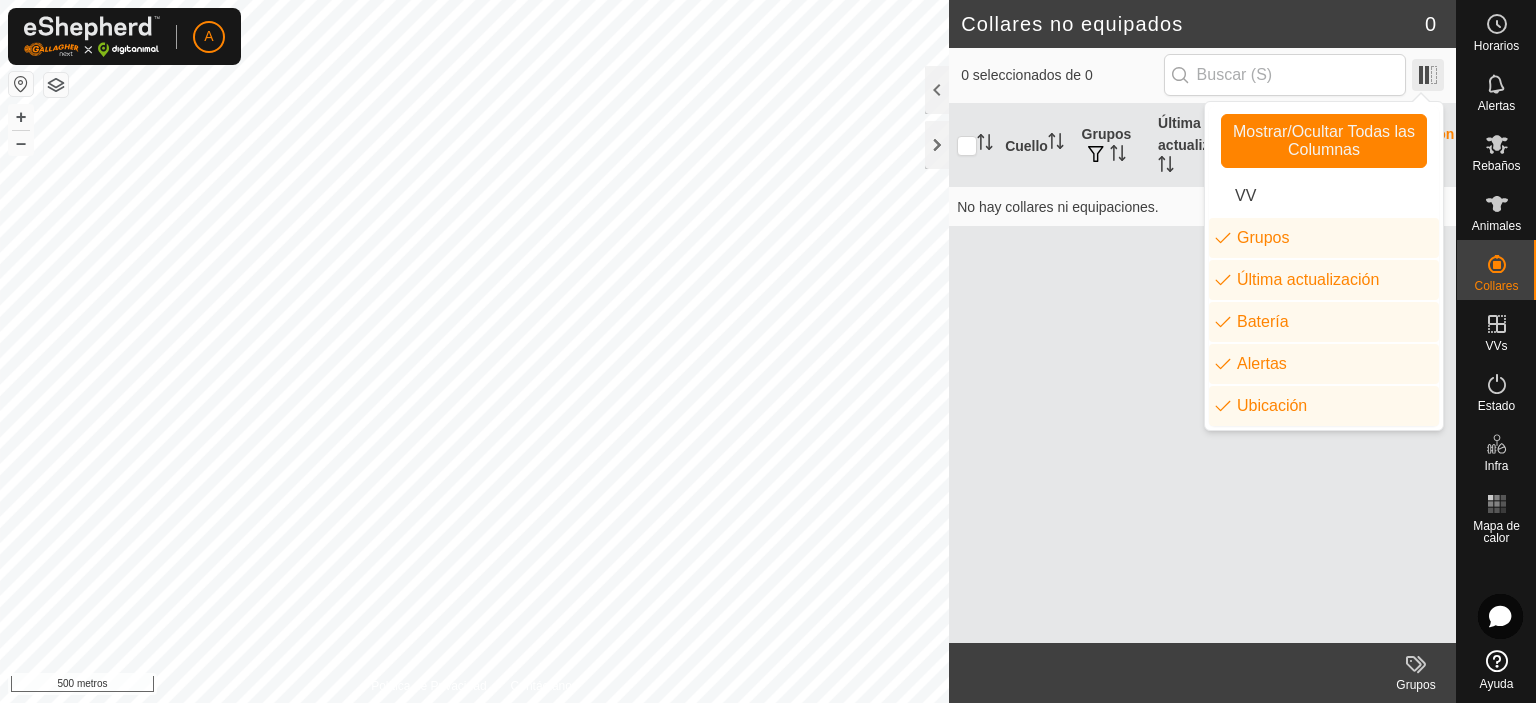 click at bounding box center [1428, 75] 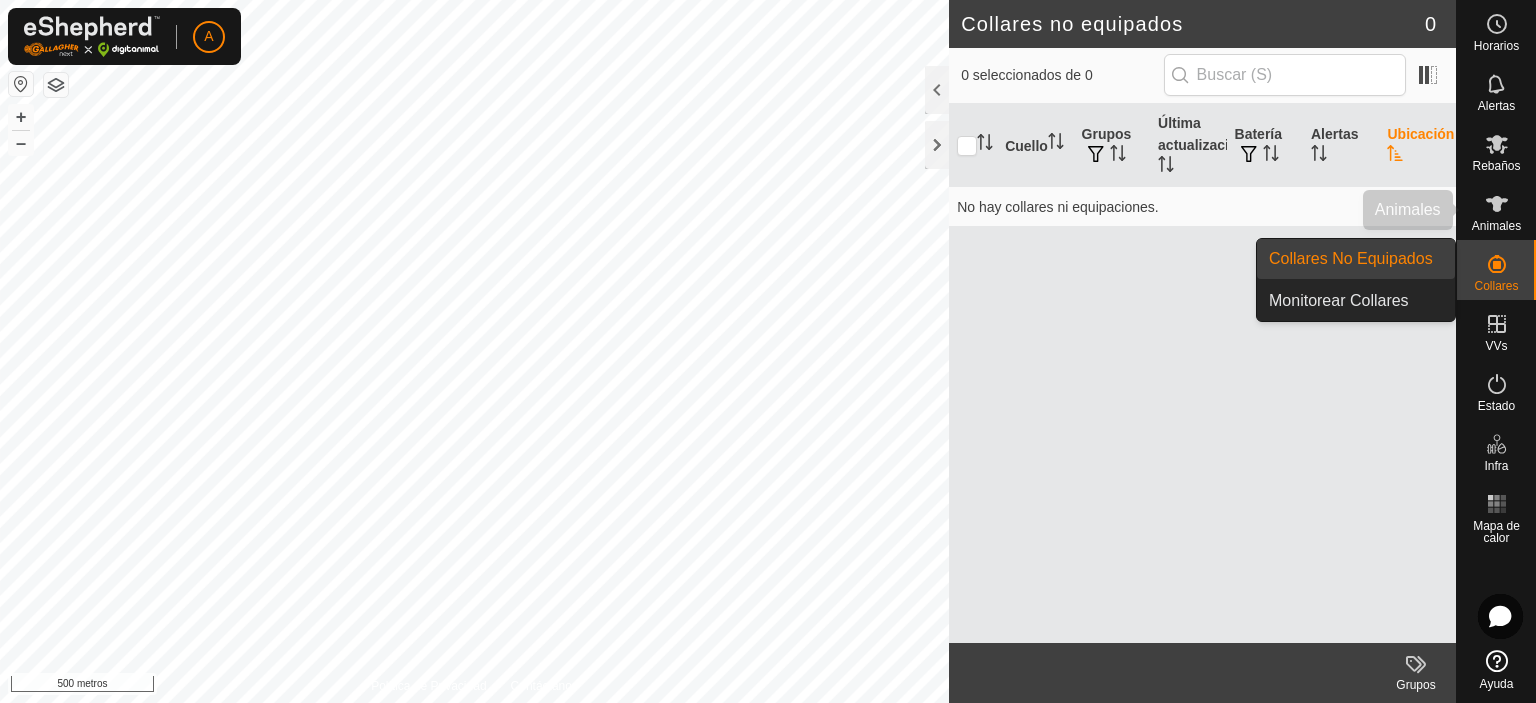 click on "Animales" at bounding box center [1496, 226] 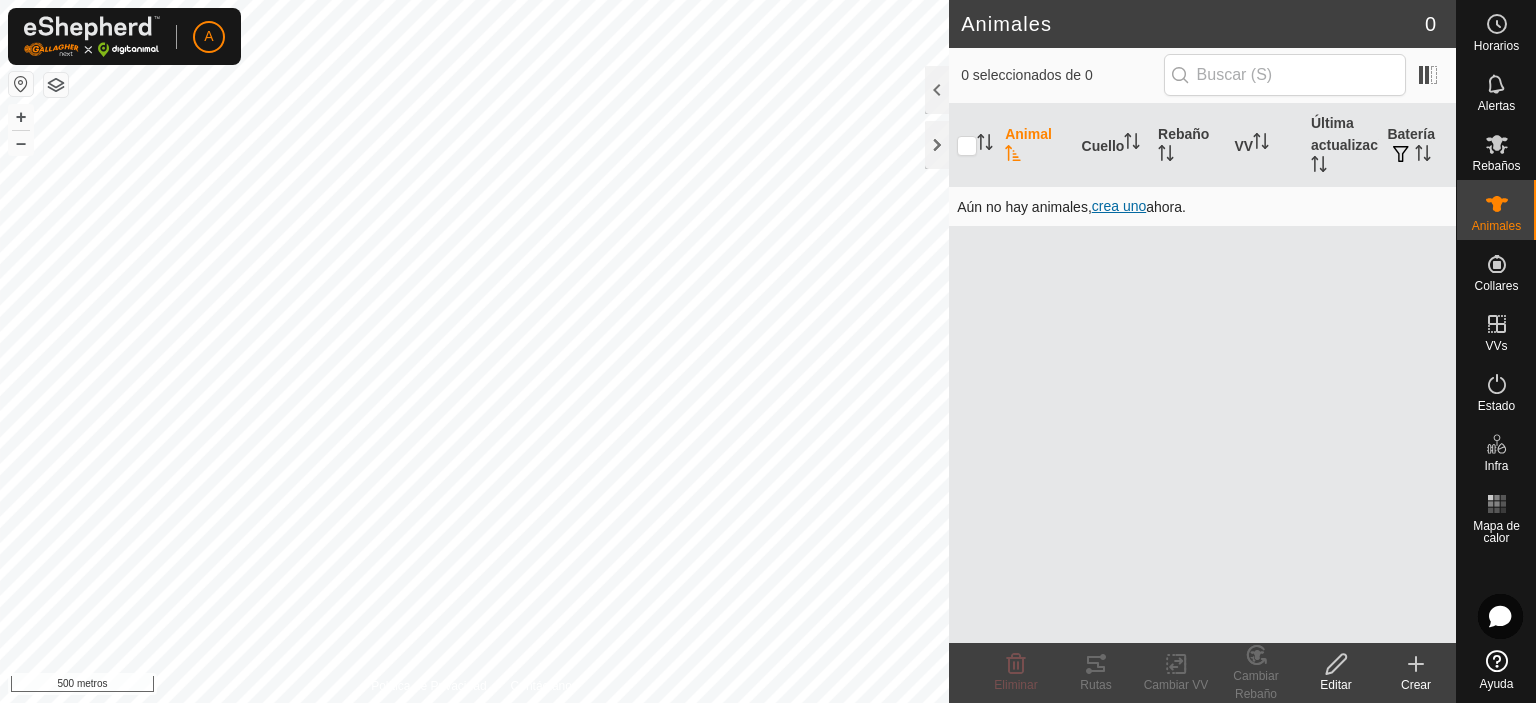 click on "crea uno" at bounding box center [1119, 206] 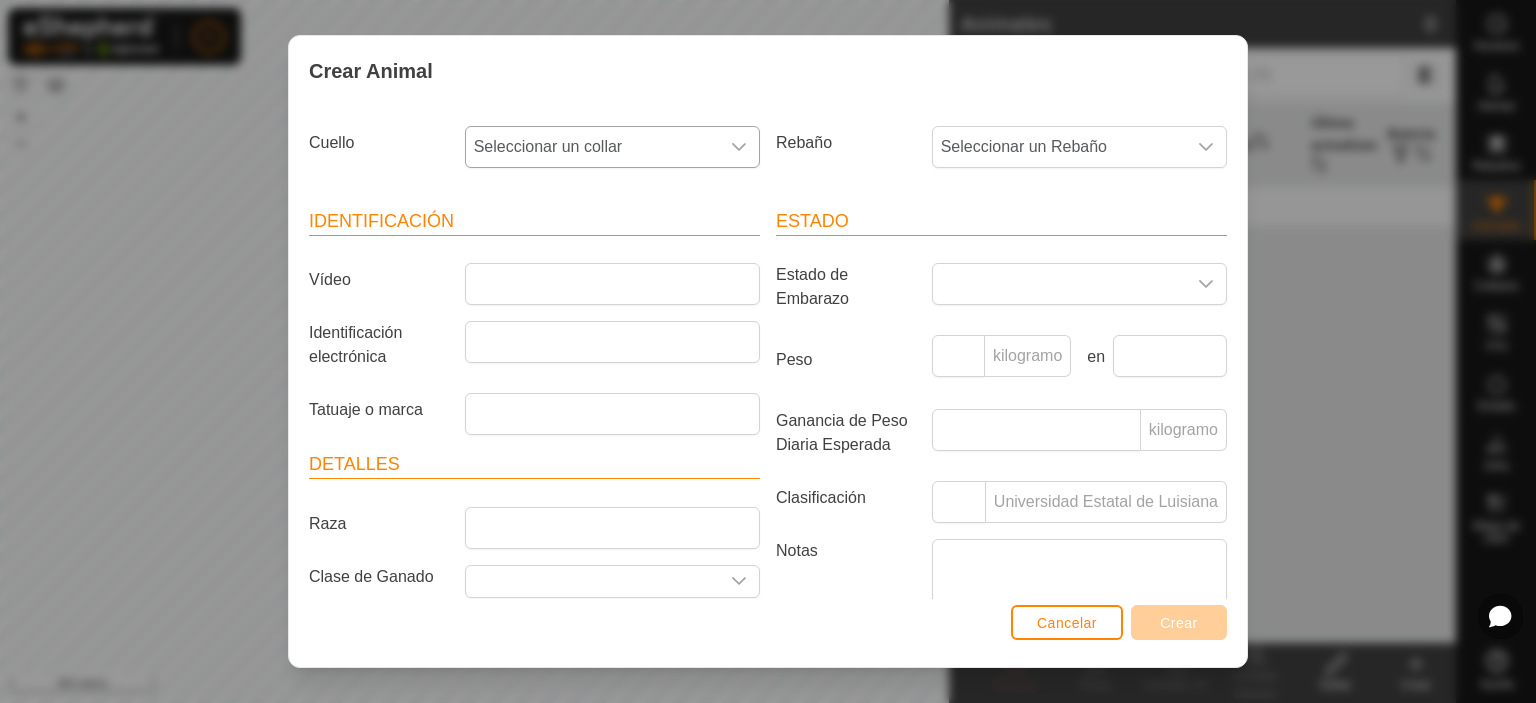 click at bounding box center (739, 147) 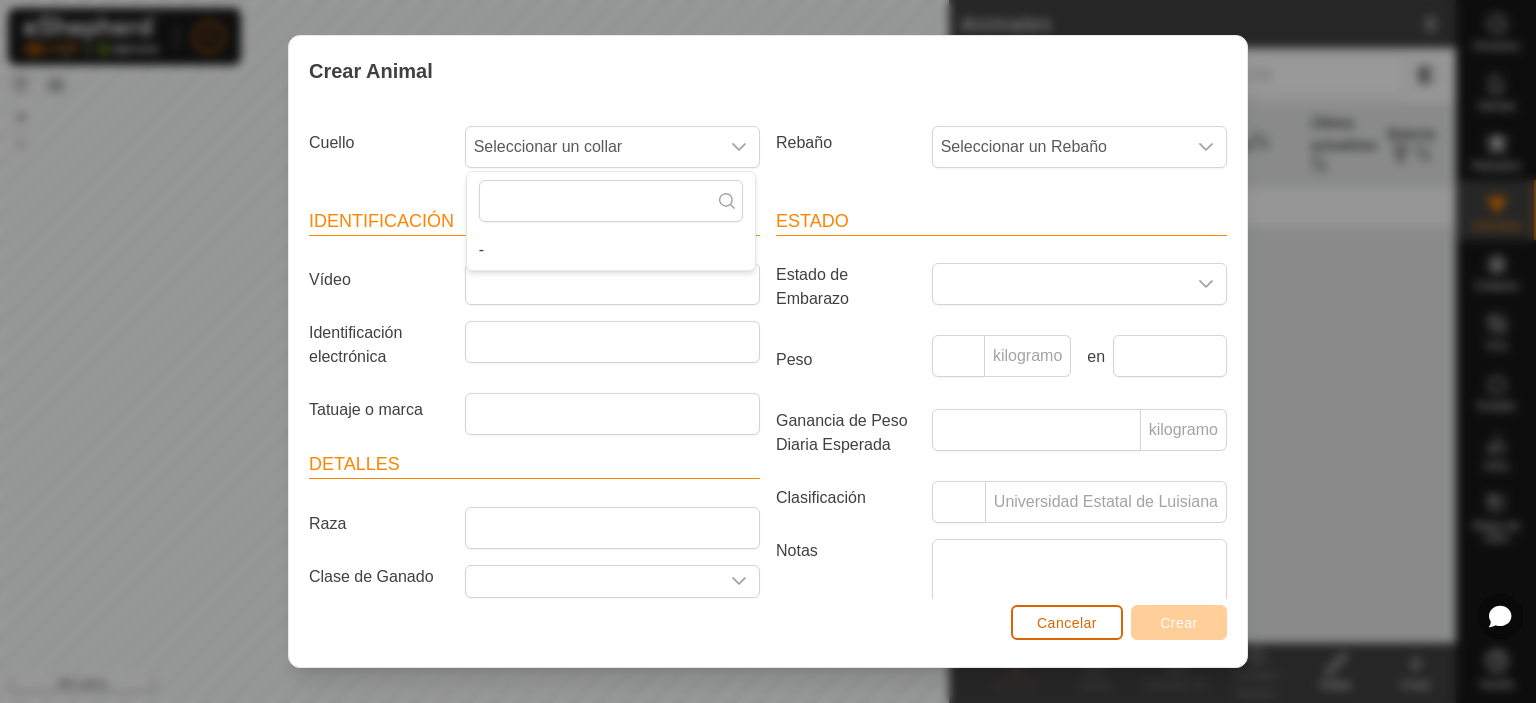 click on "Cancelar" at bounding box center (1067, 622) 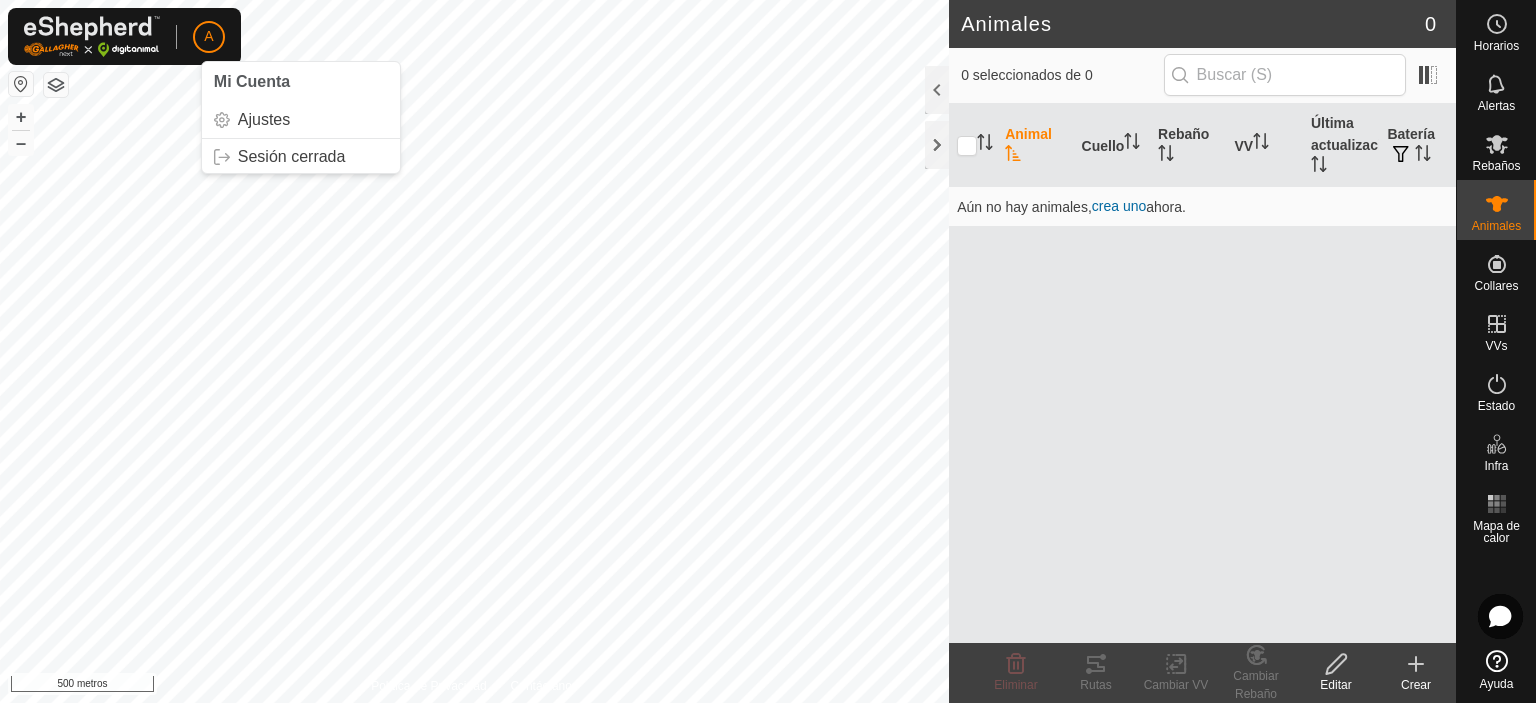 click on "A" 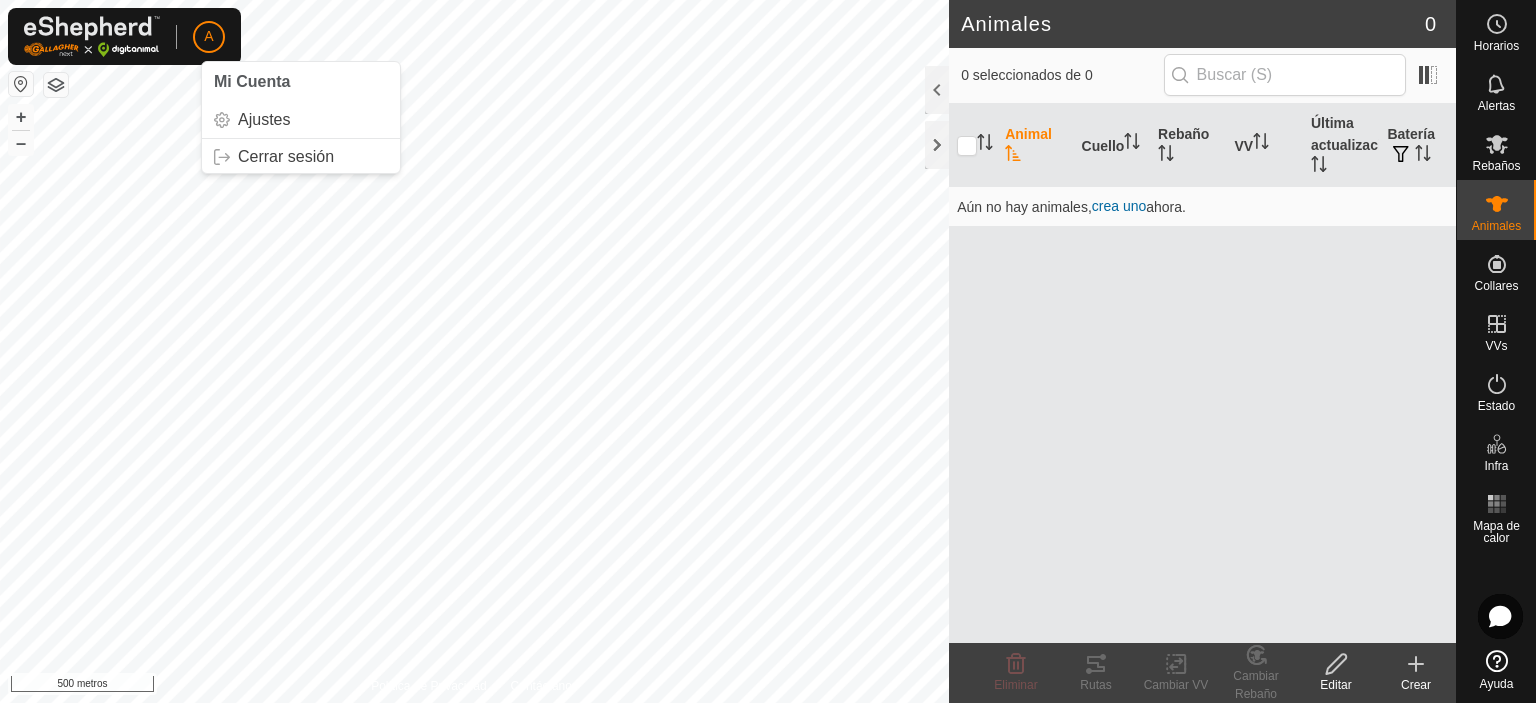 click on "A" 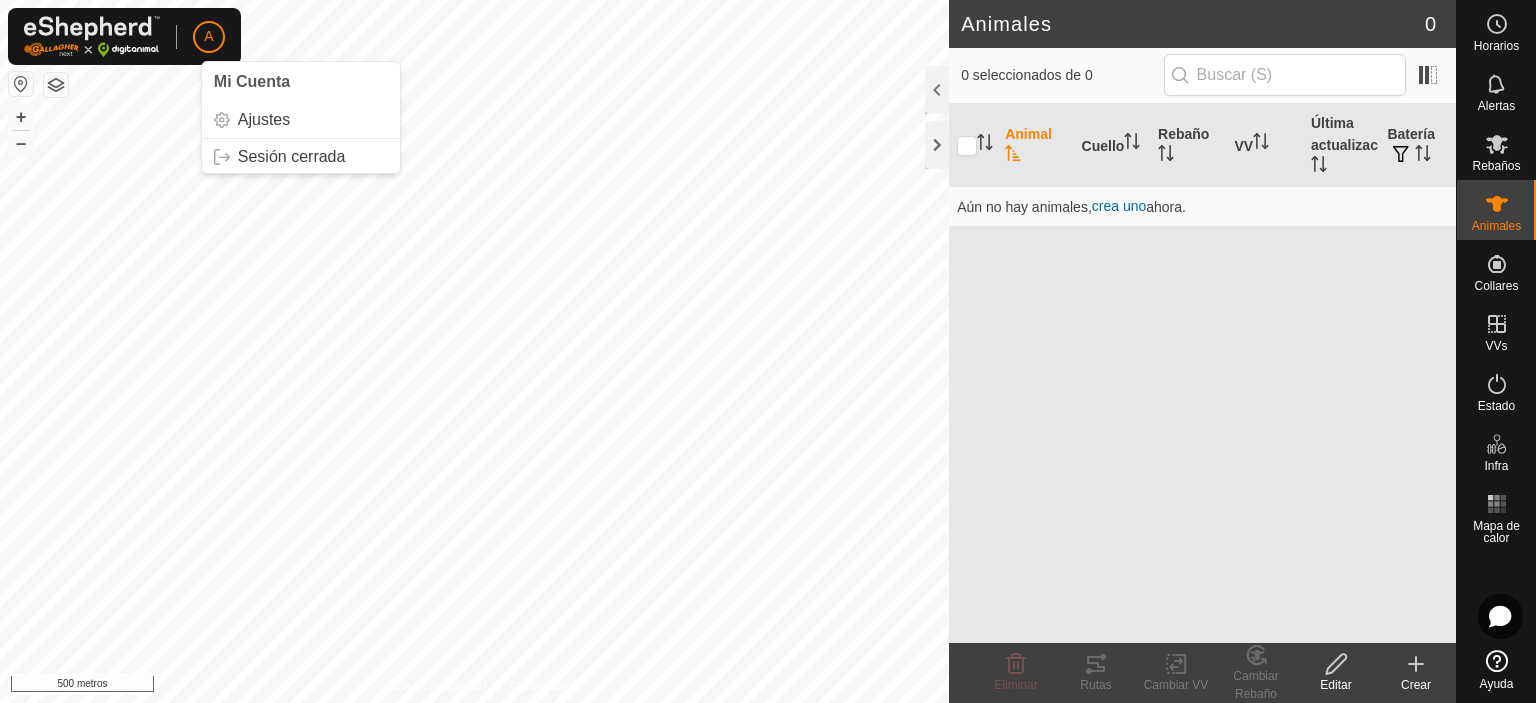 click on "A" 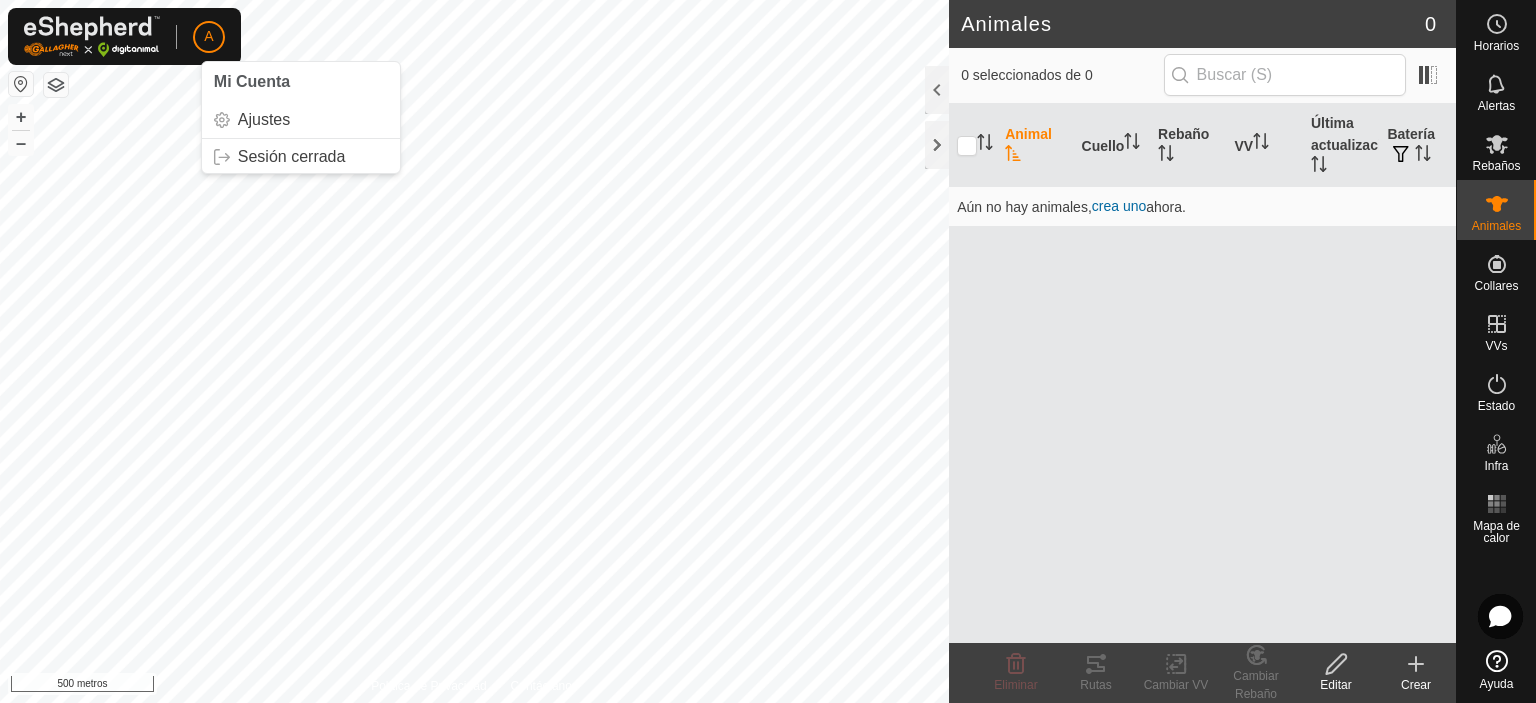 click on "Mi Cuenta" at bounding box center [252, 81] 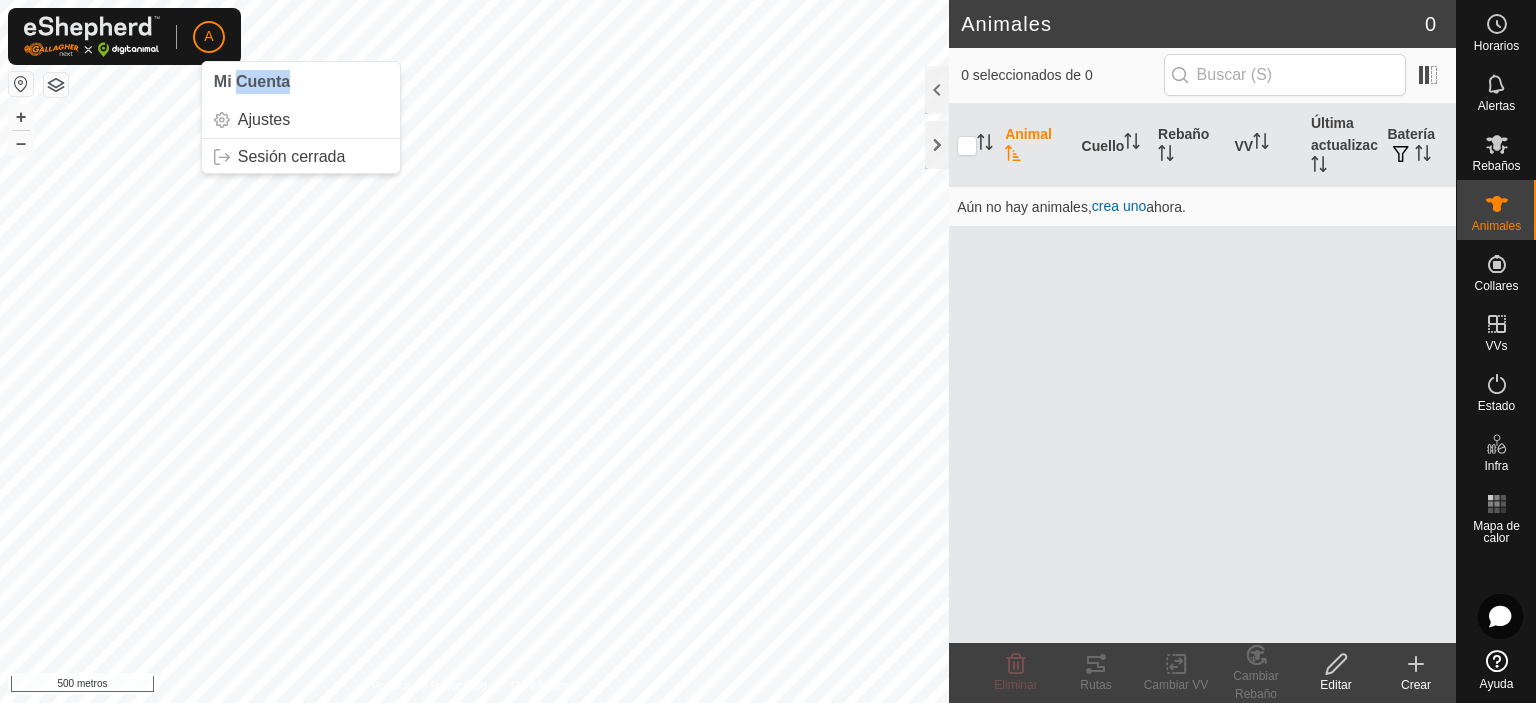 click on "Mi Cuenta" at bounding box center (301, 82) 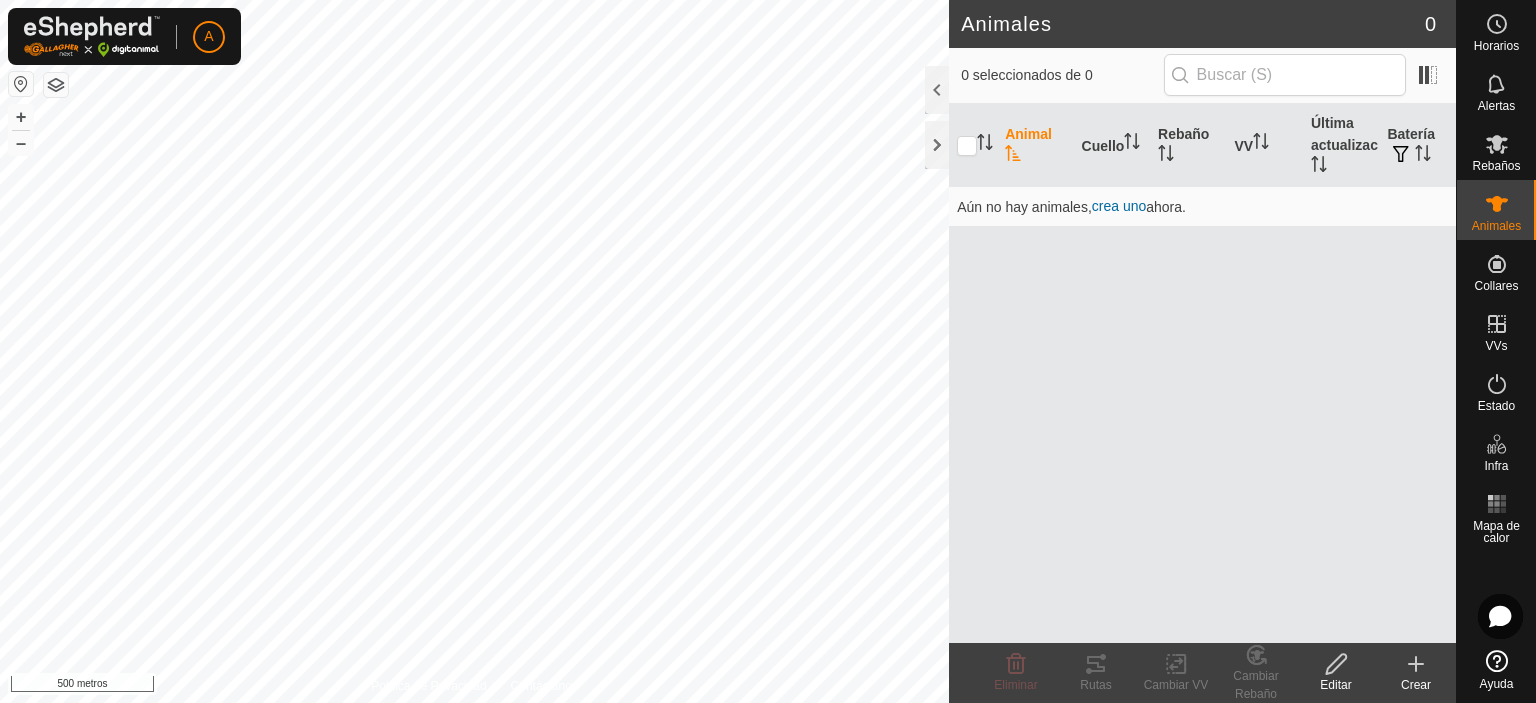 drag, startPoint x: 228, startPoint y: 65, endPoint x: 222, endPoint y: 56, distance: 10.816654 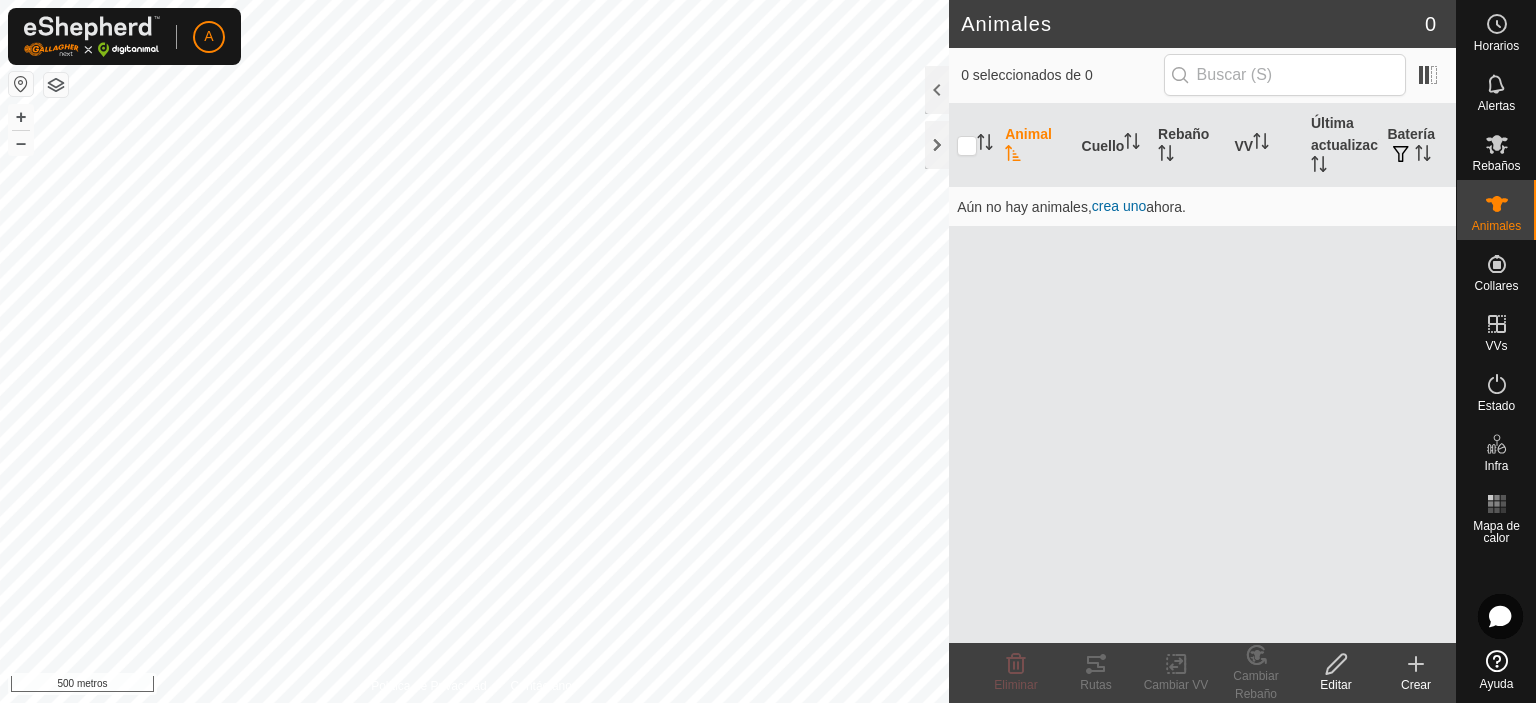 click on "A Mi Cuenta Ajustes Sesión cerrada" 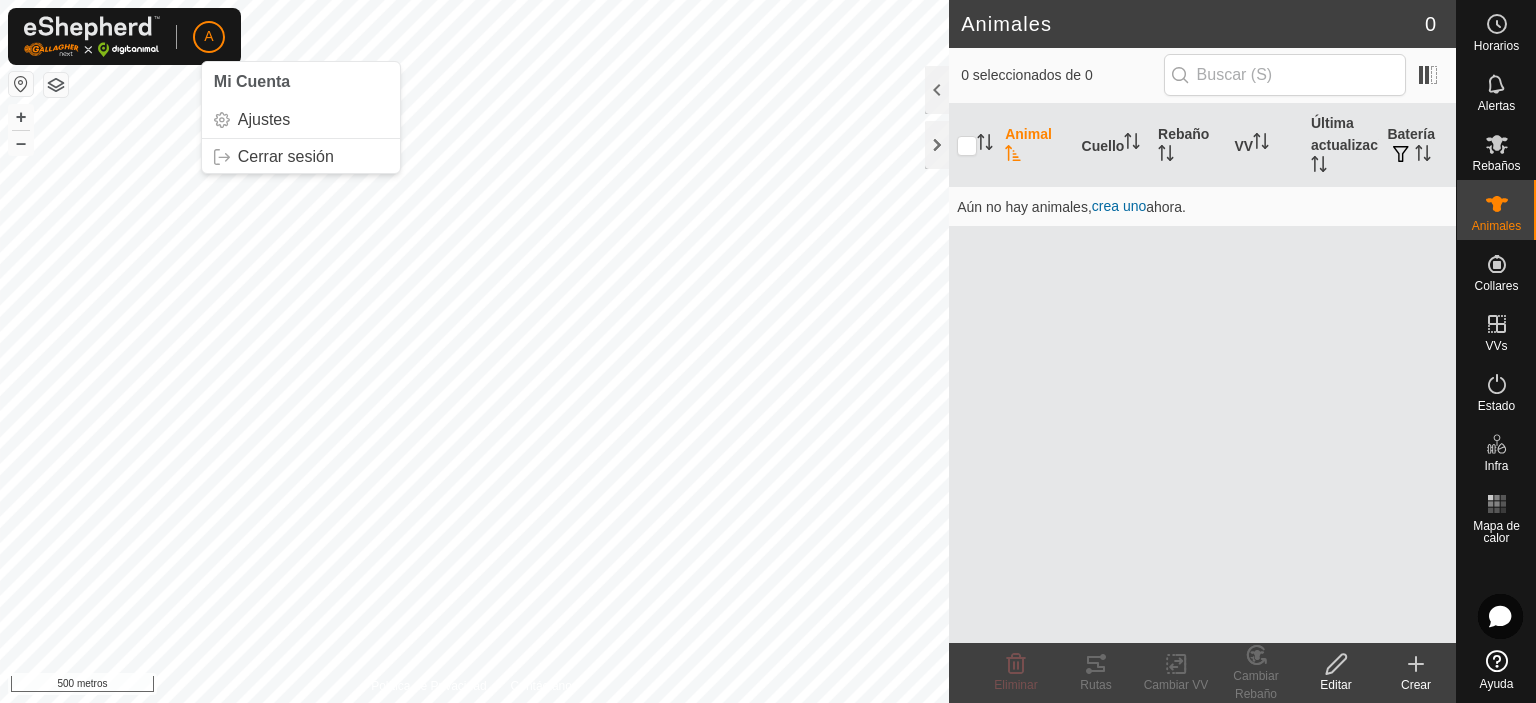 click on "A" 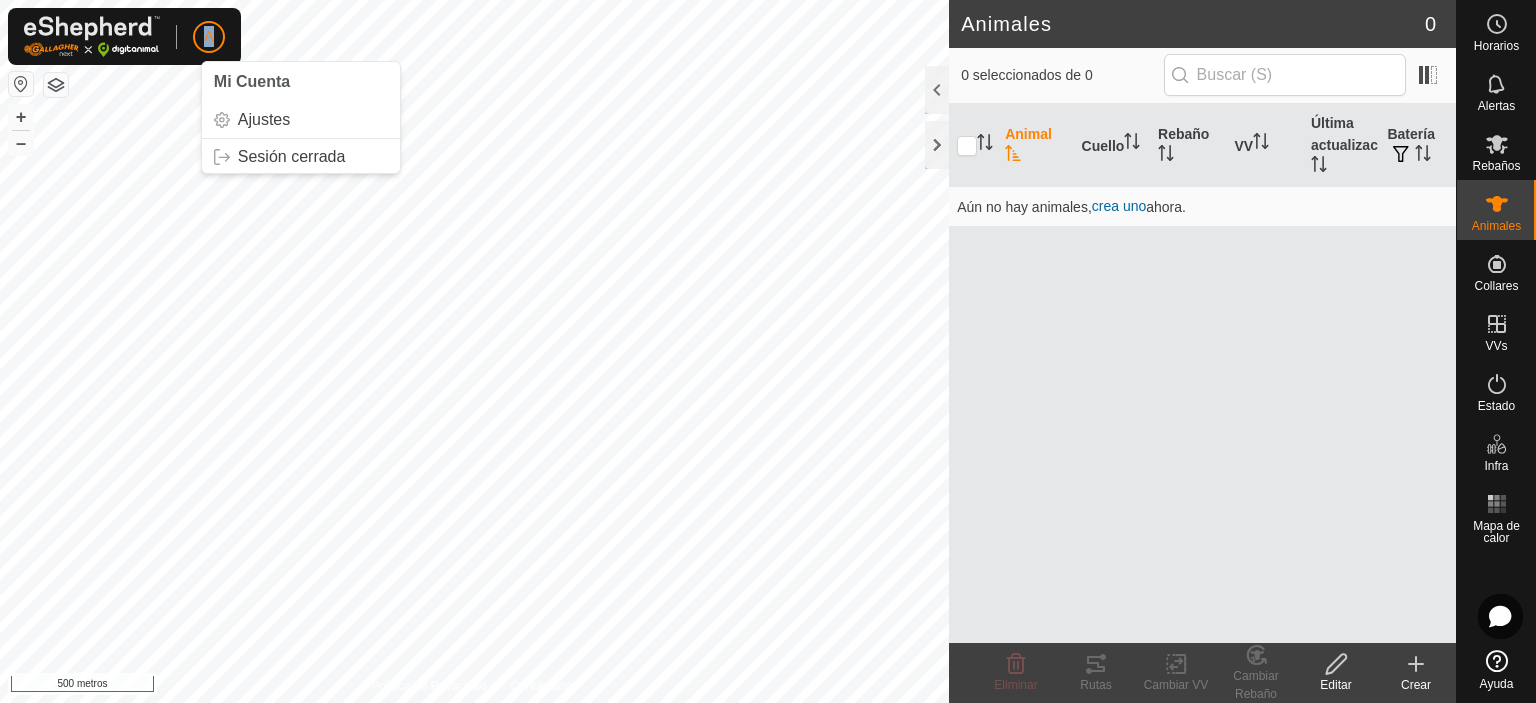 click on "A" 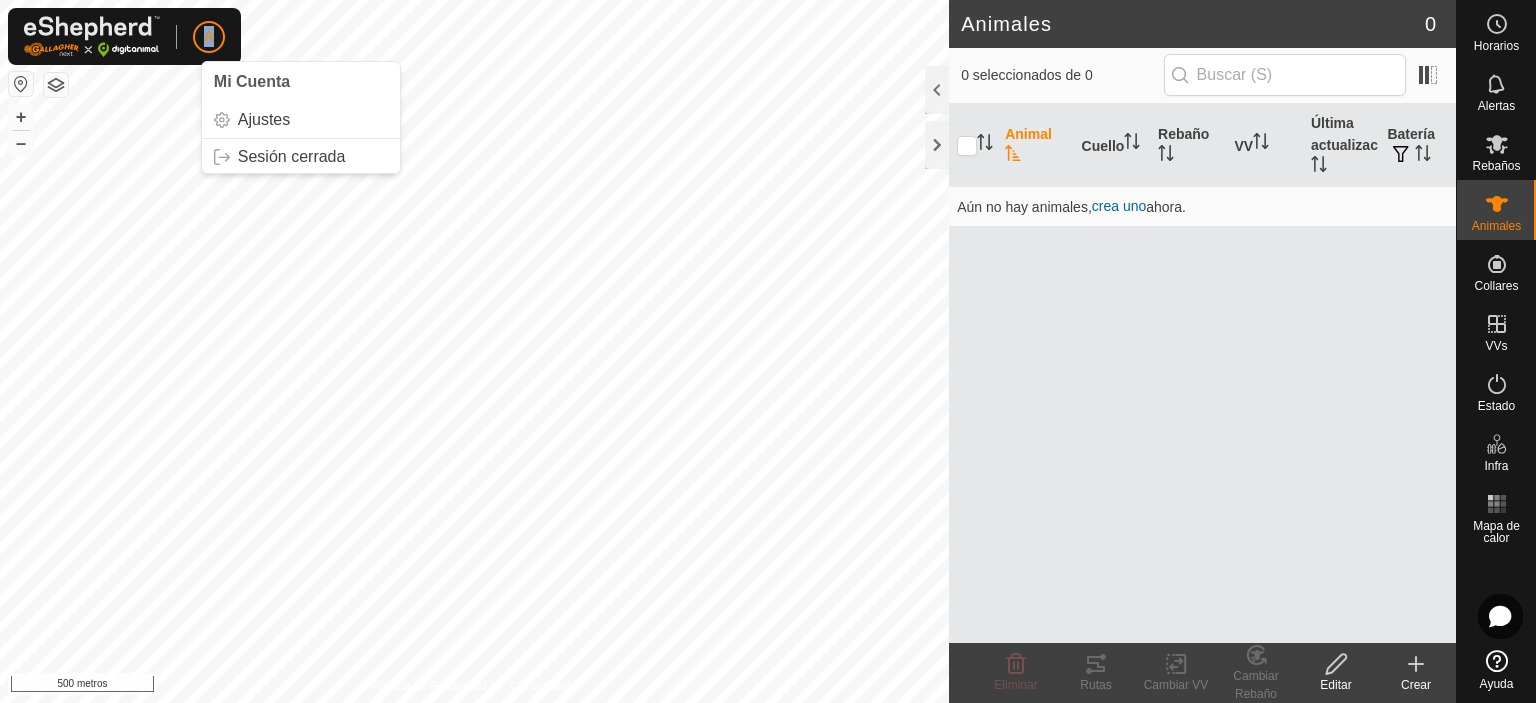 click on "A" 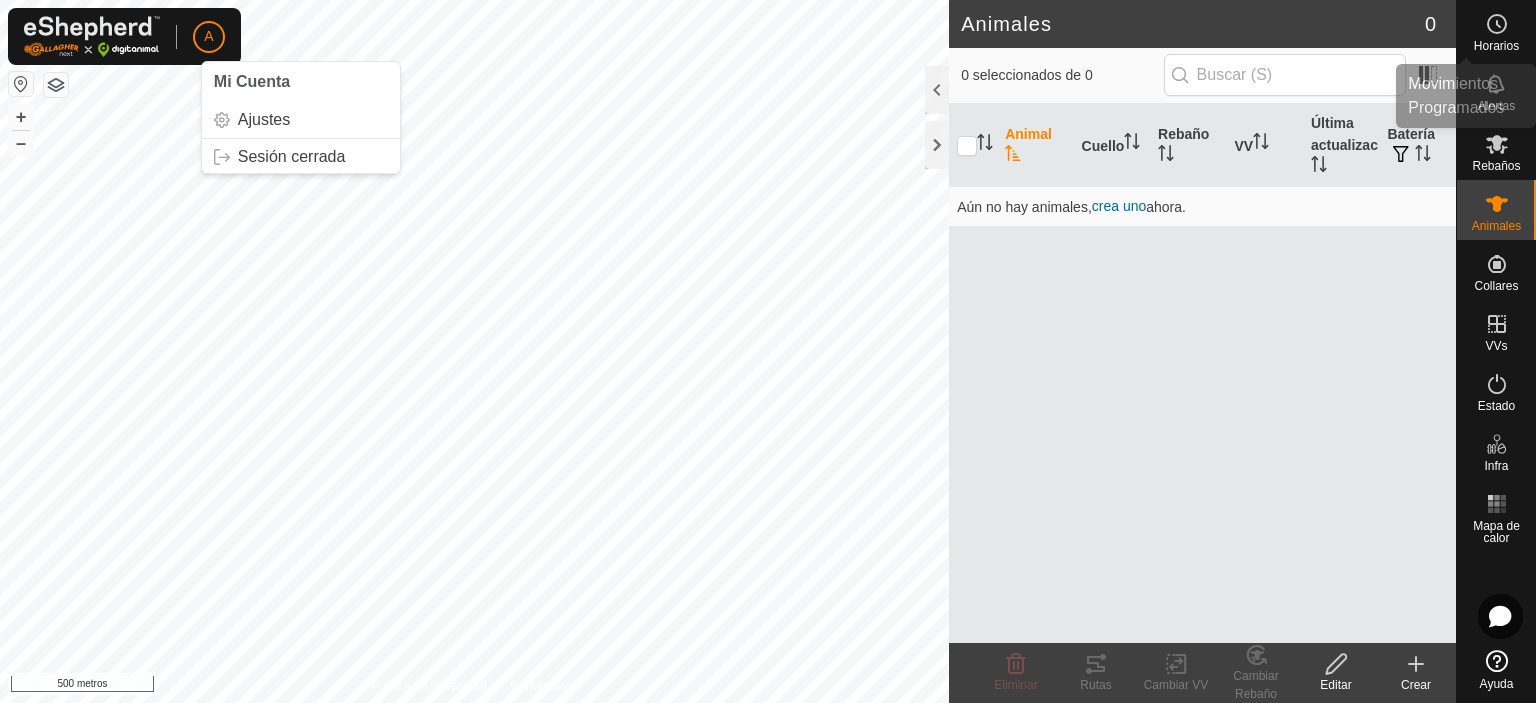 click 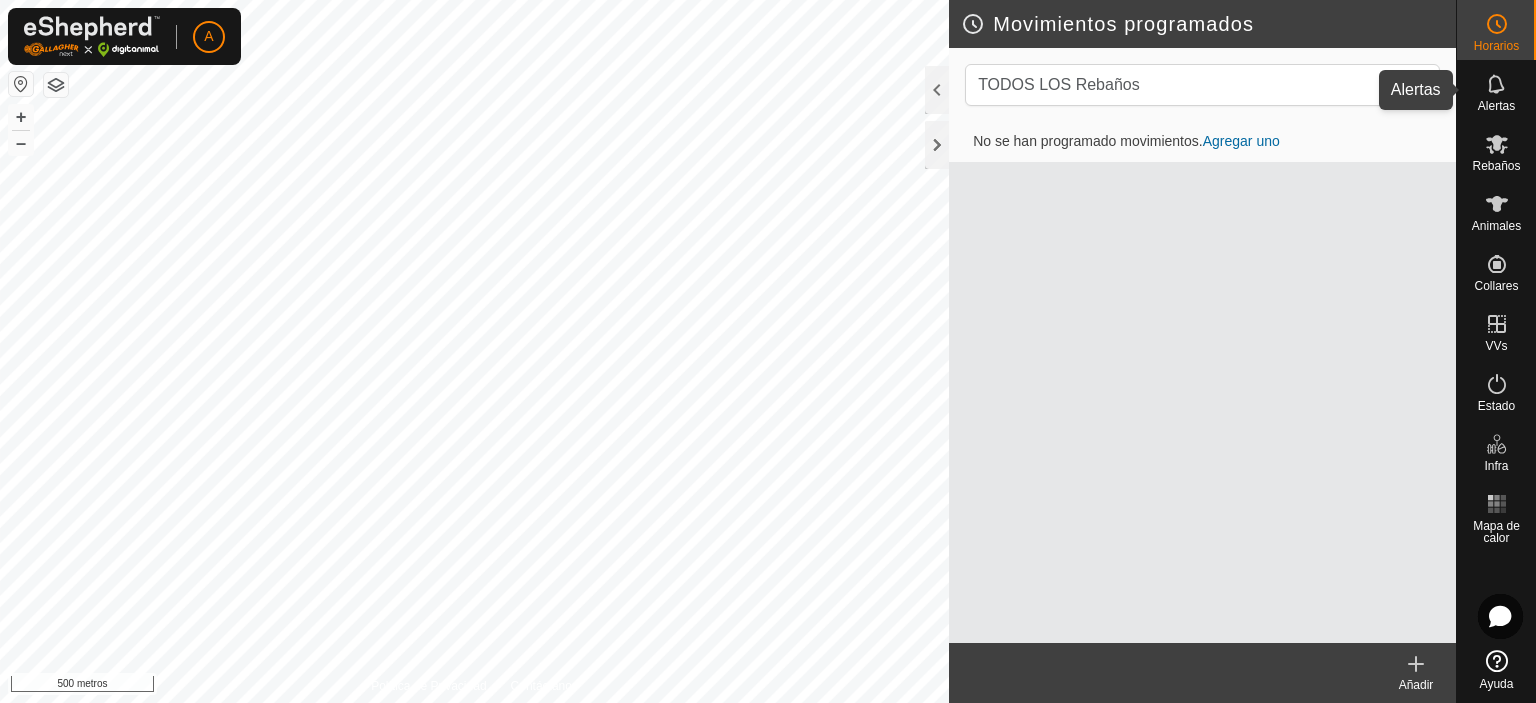 click 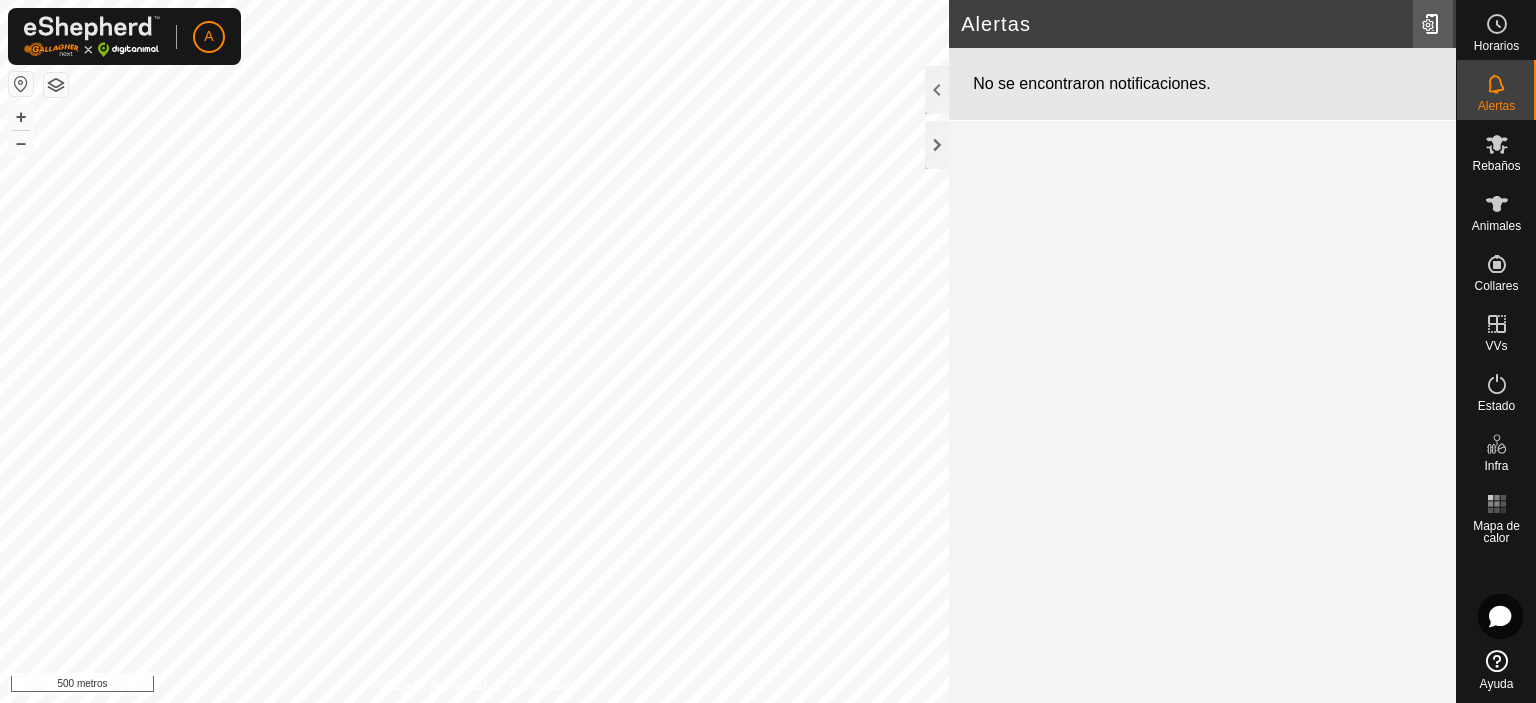 click 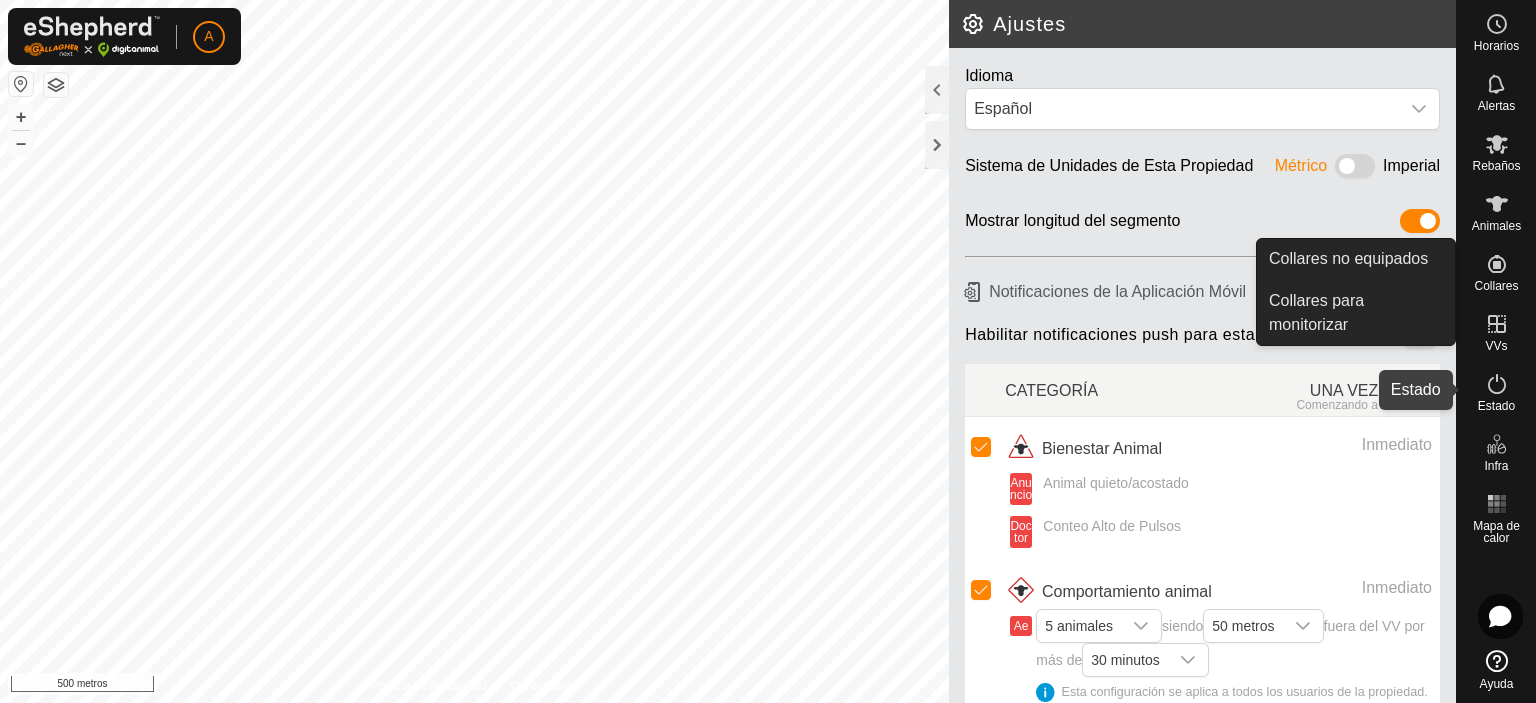 click on "Estado" at bounding box center [1496, 406] 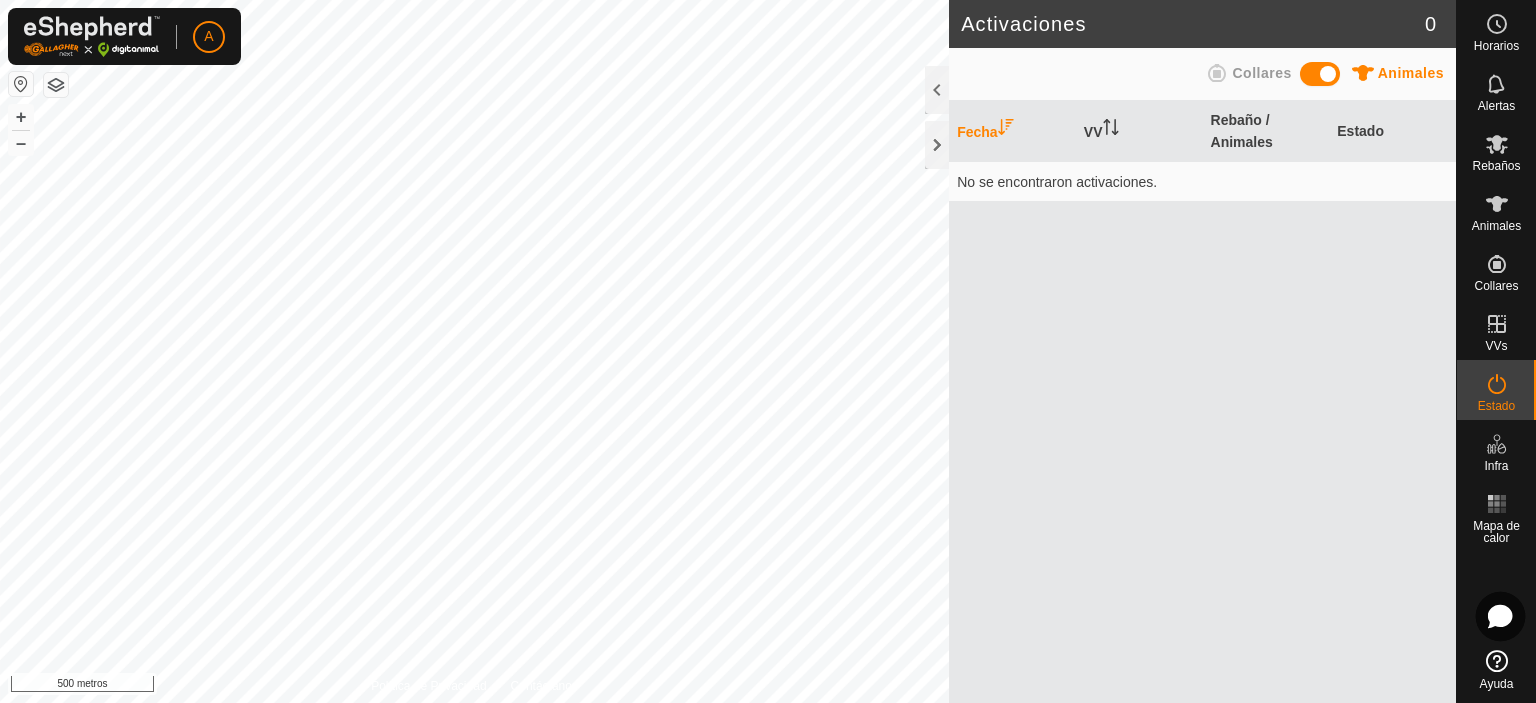 click 